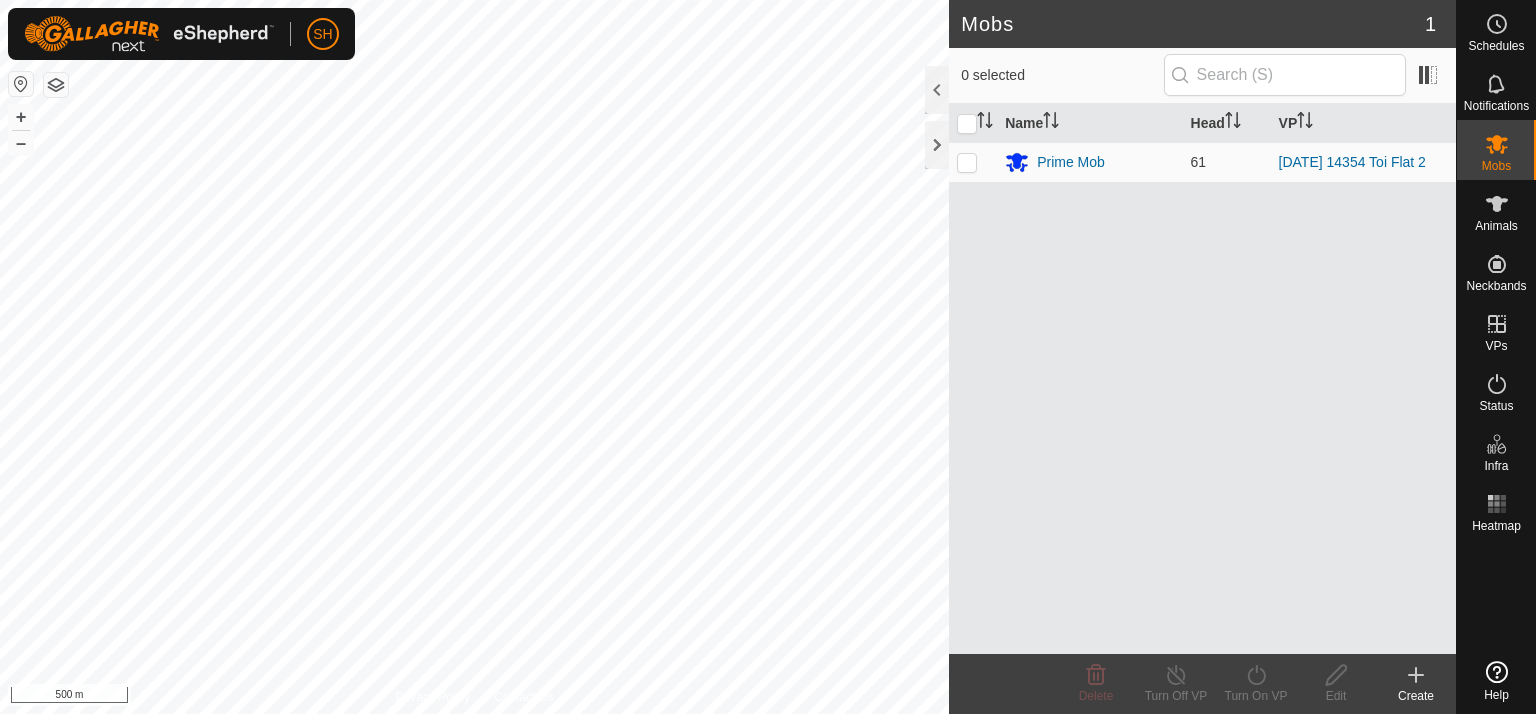 scroll, scrollTop: 0, scrollLeft: 0, axis: both 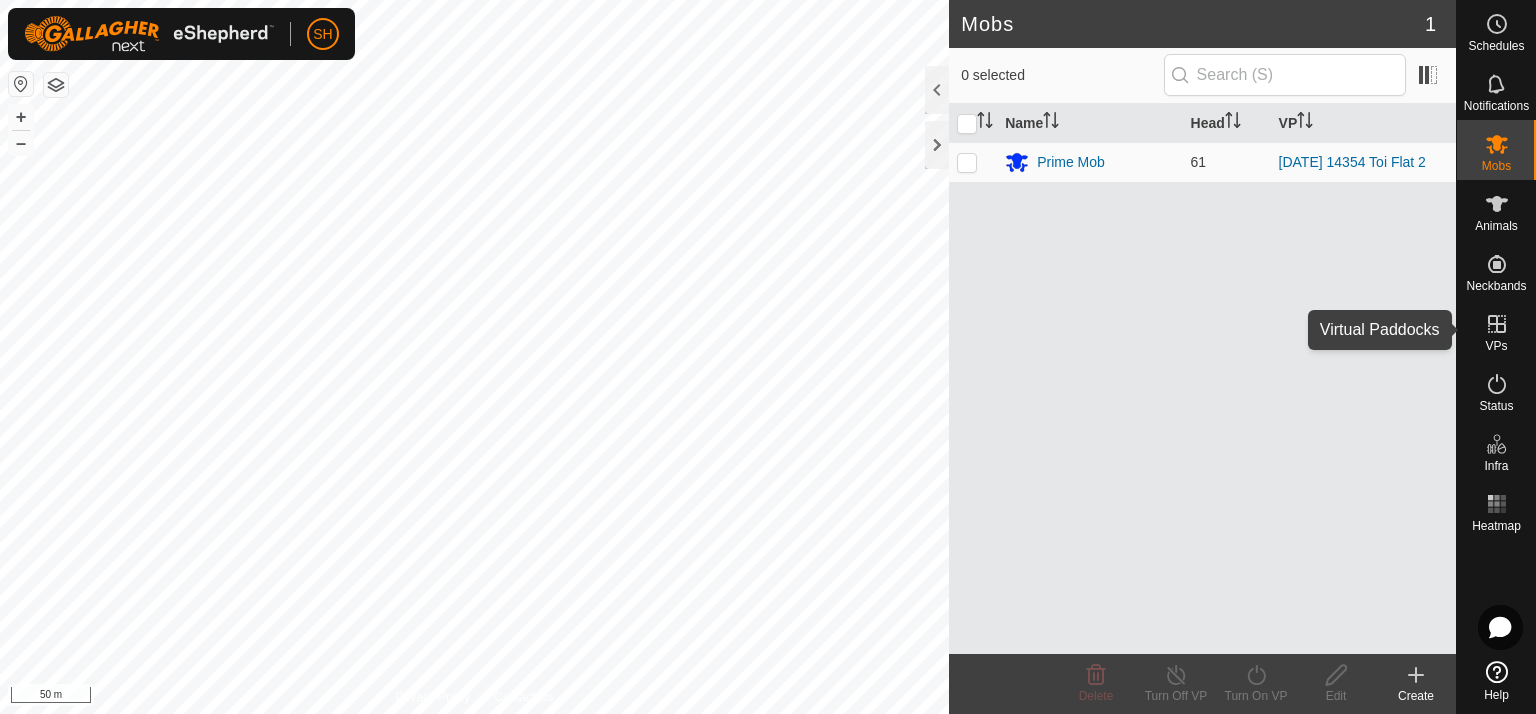 click 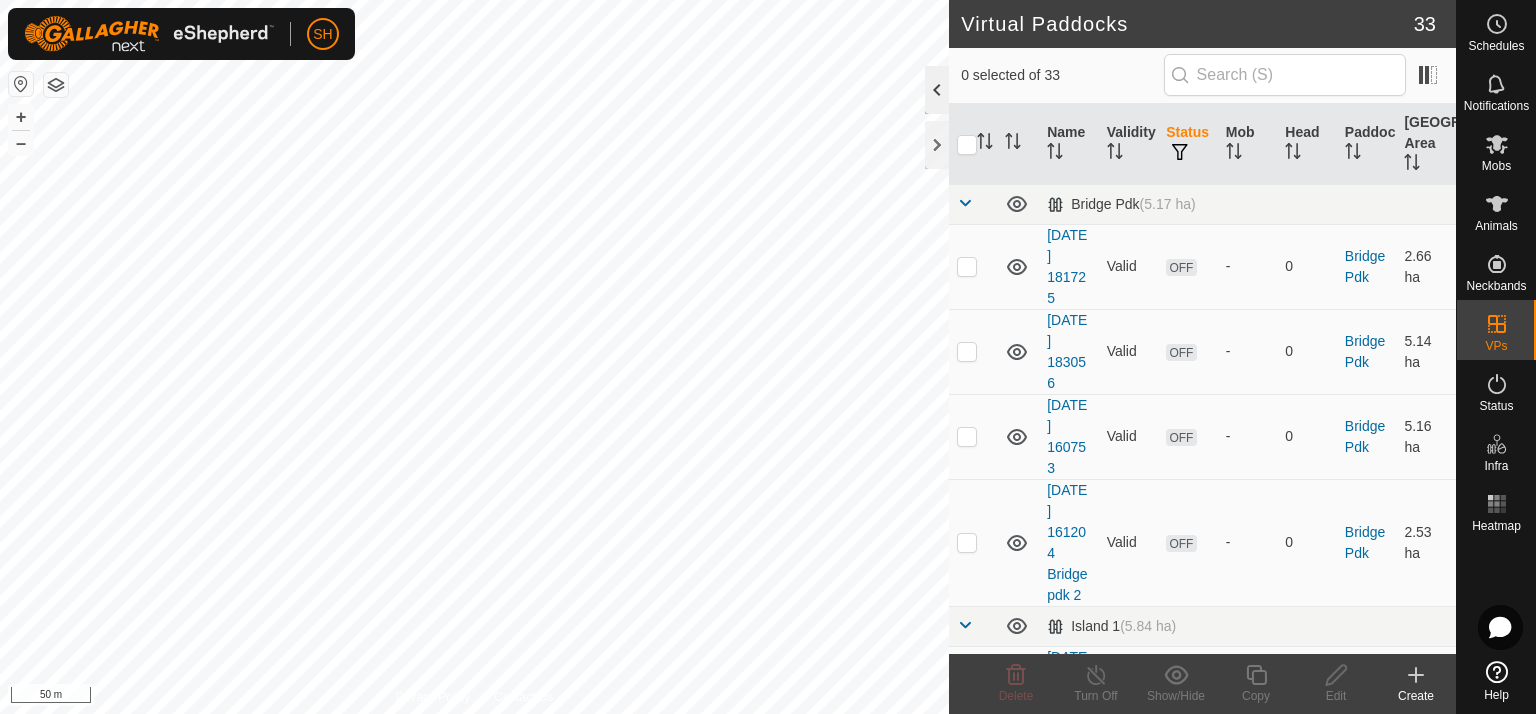 click 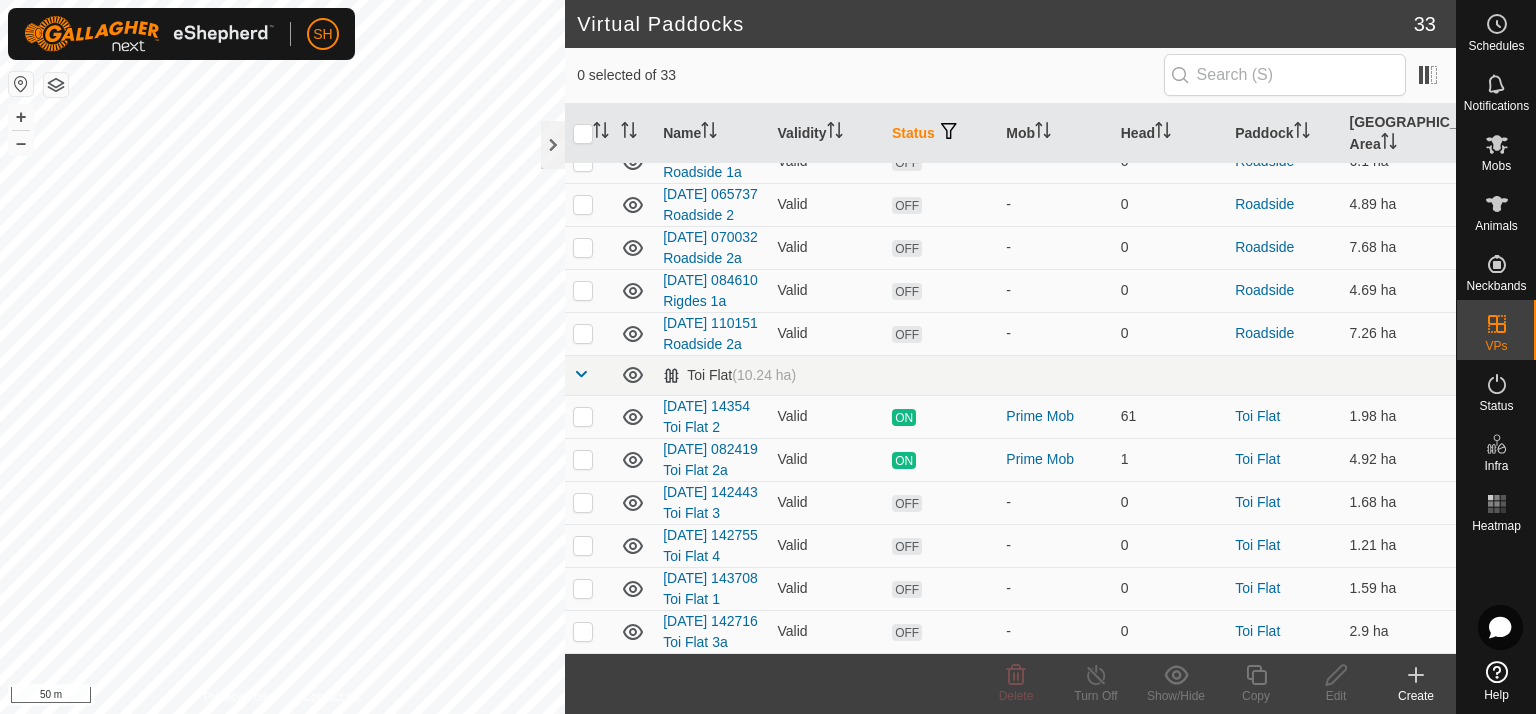 scroll, scrollTop: 1745, scrollLeft: 0, axis: vertical 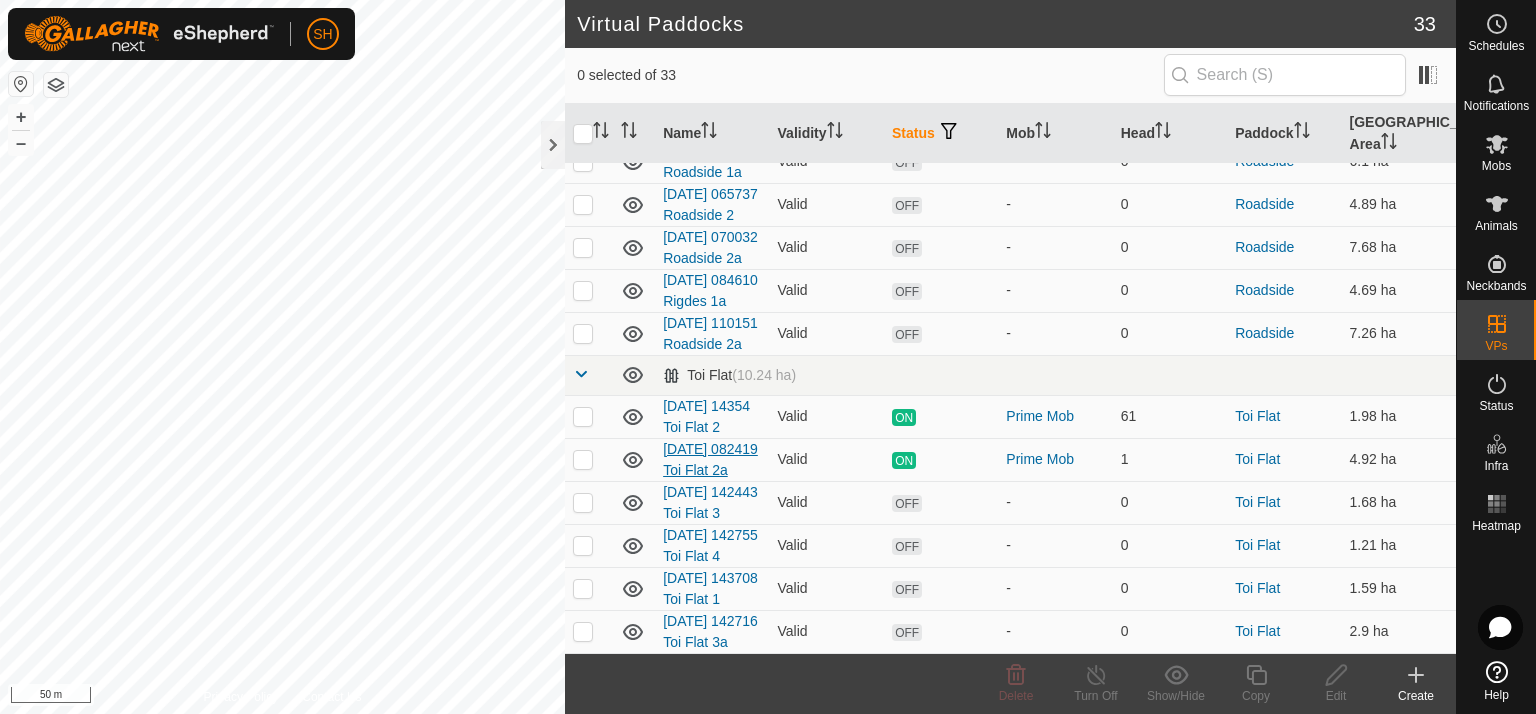 click on "[DATE] 082419 Toi Flat 2a" at bounding box center [710, 459] 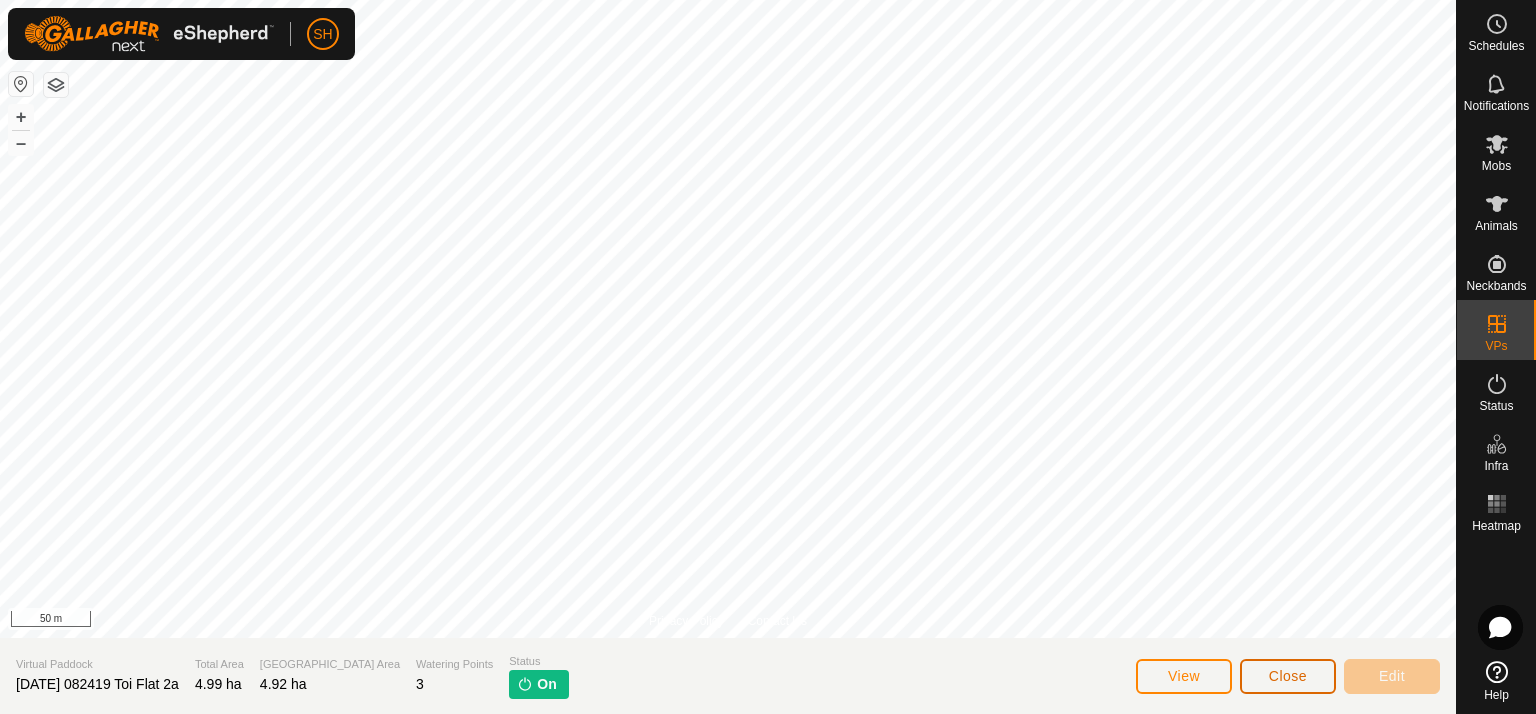 click on "Close" 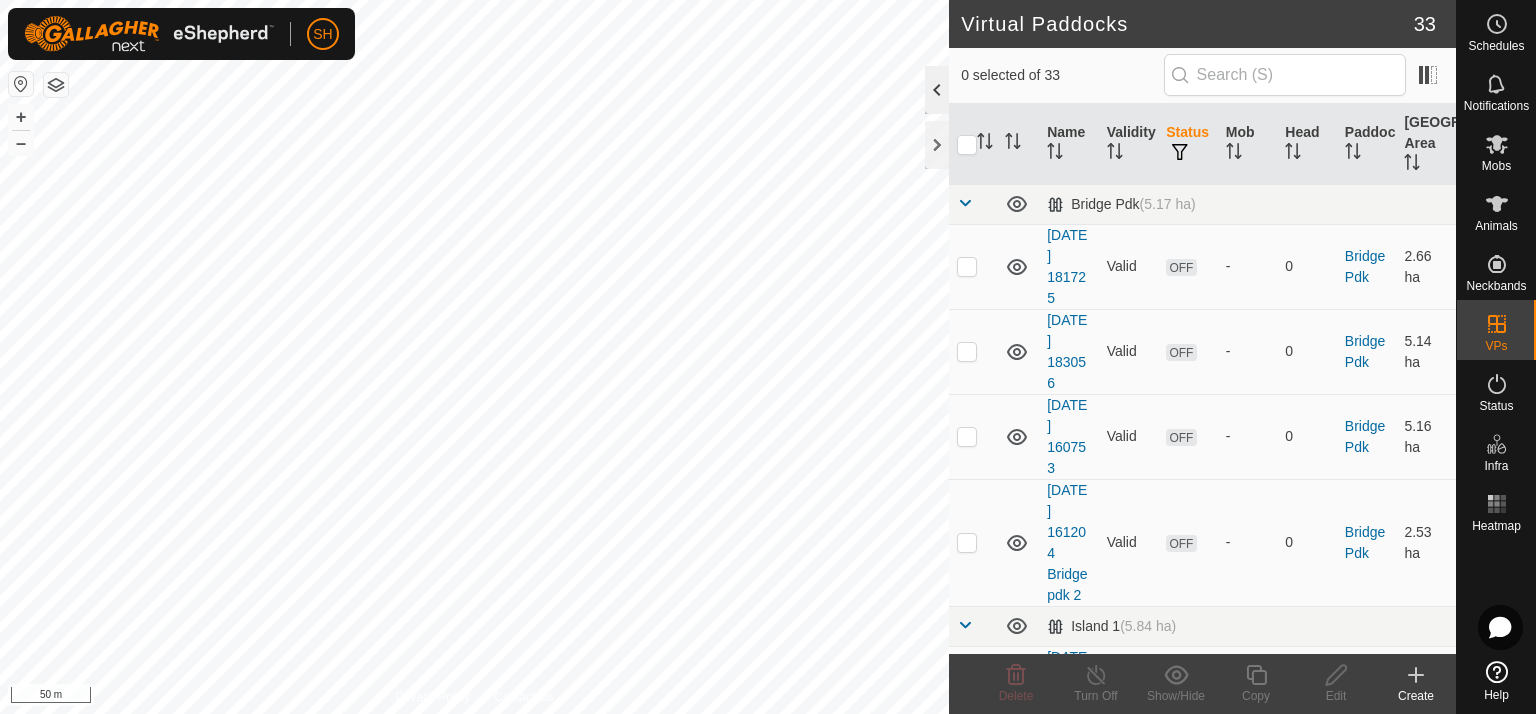 click 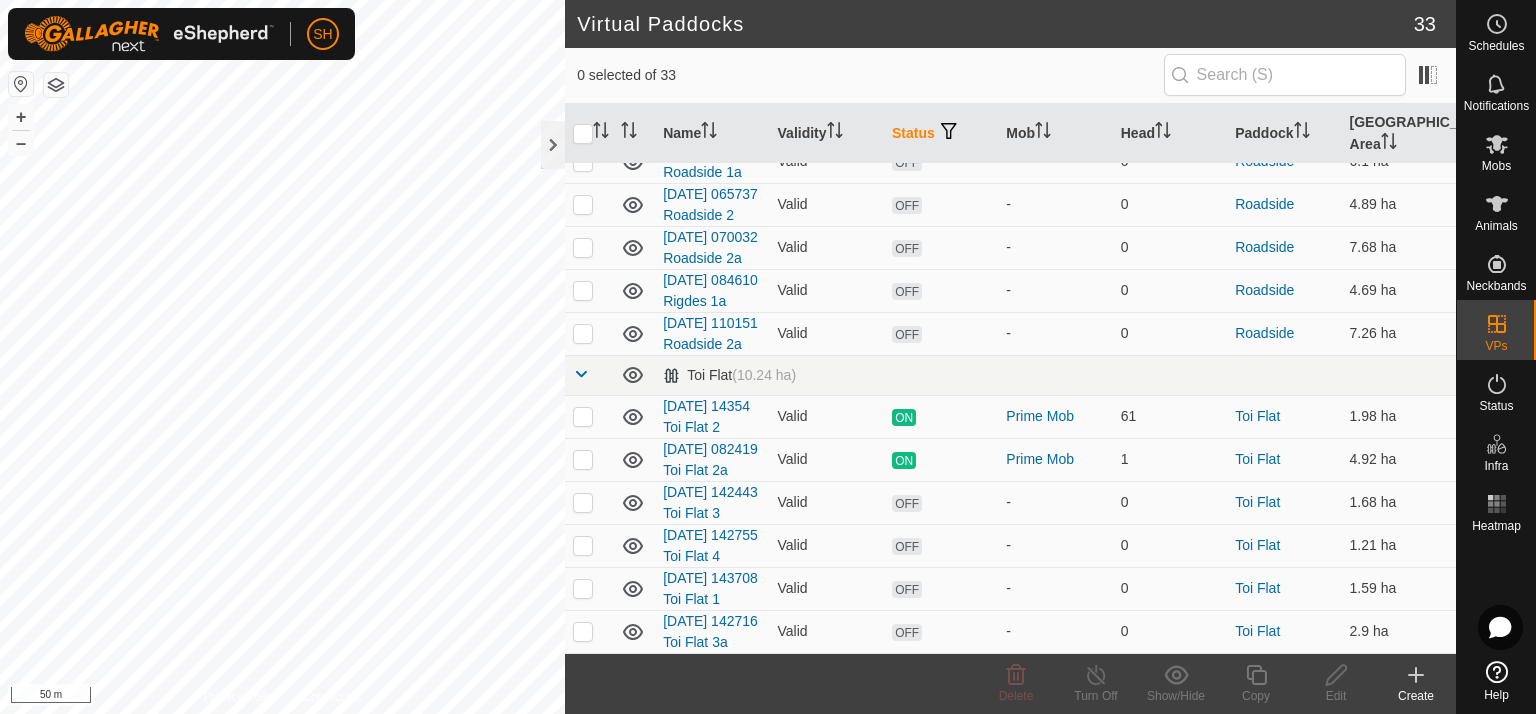 scroll, scrollTop: 1745, scrollLeft: 0, axis: vertical 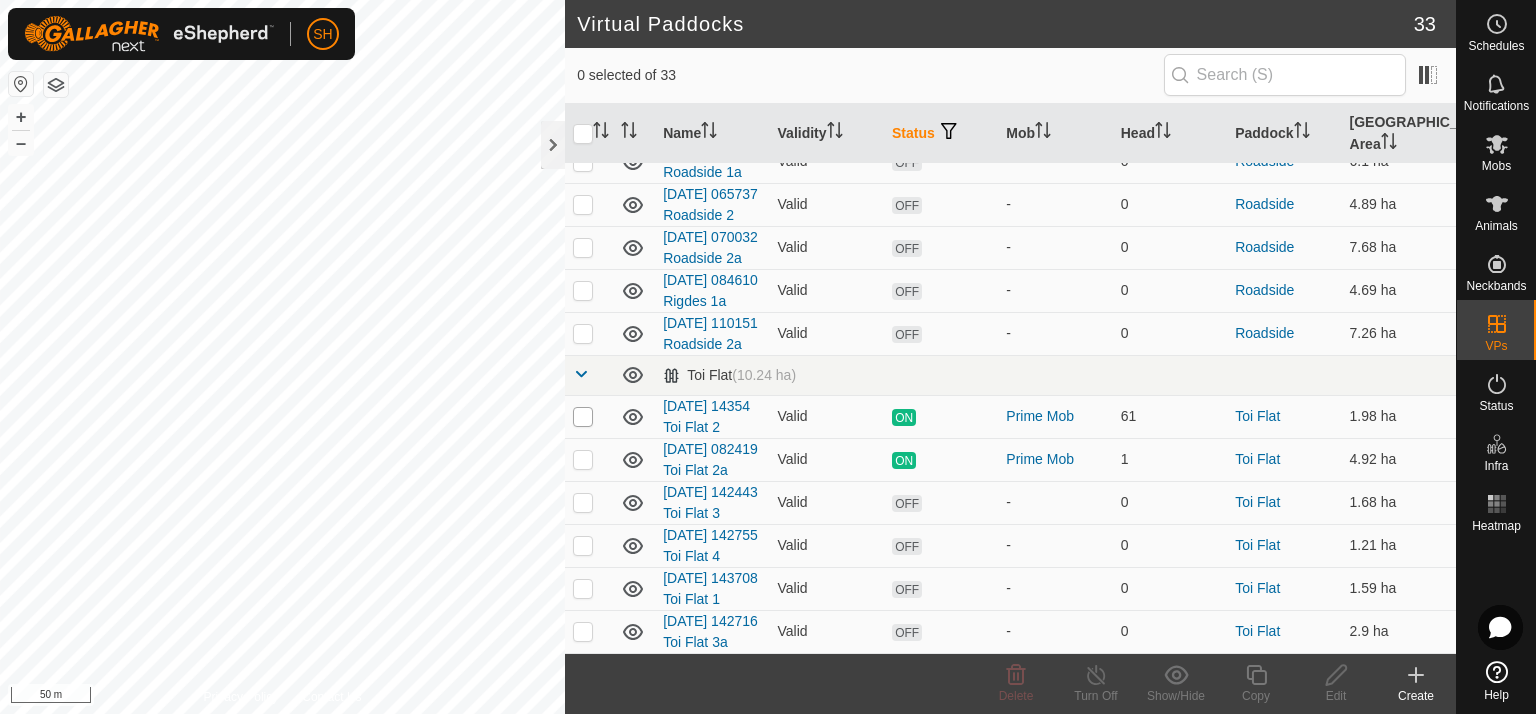 click at bounding box center (583, 417) 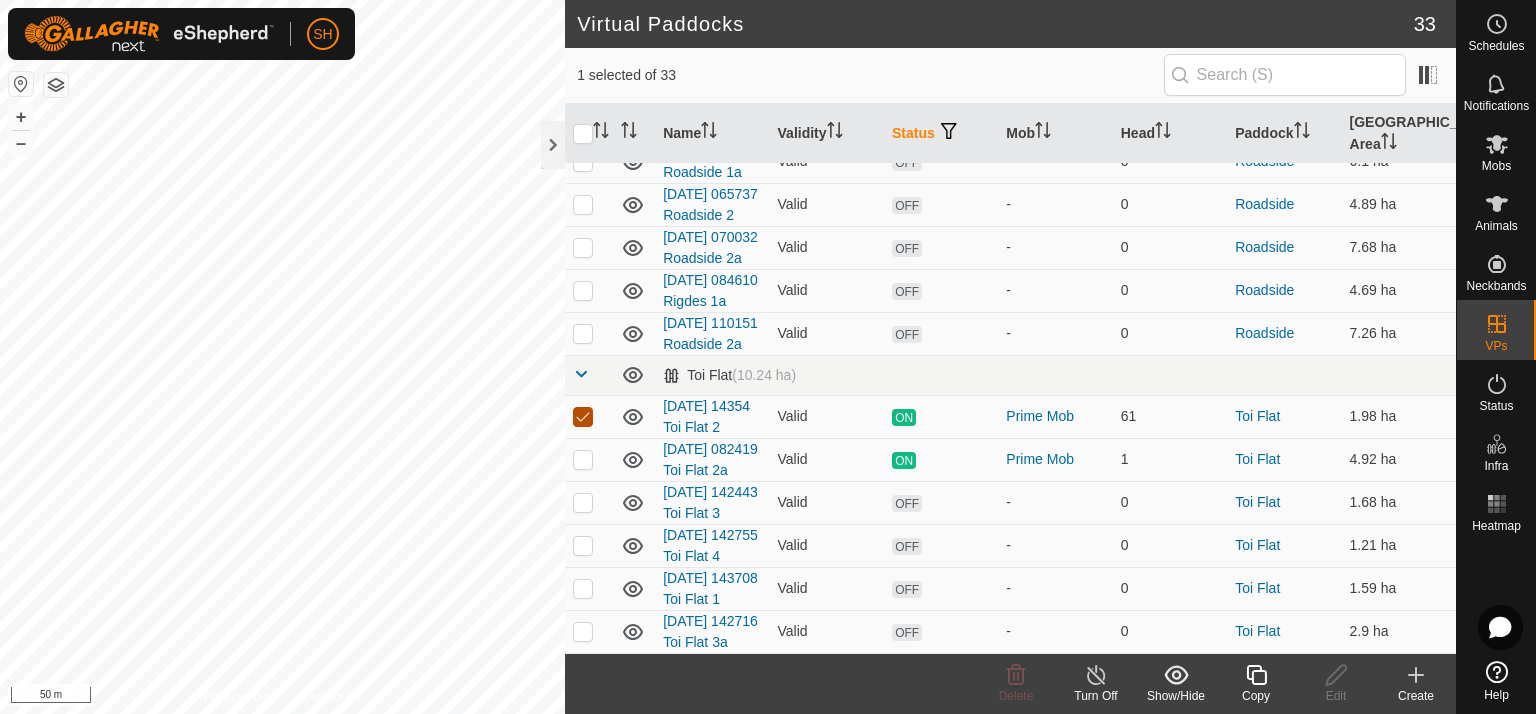 click at bounding box center [583, 417] 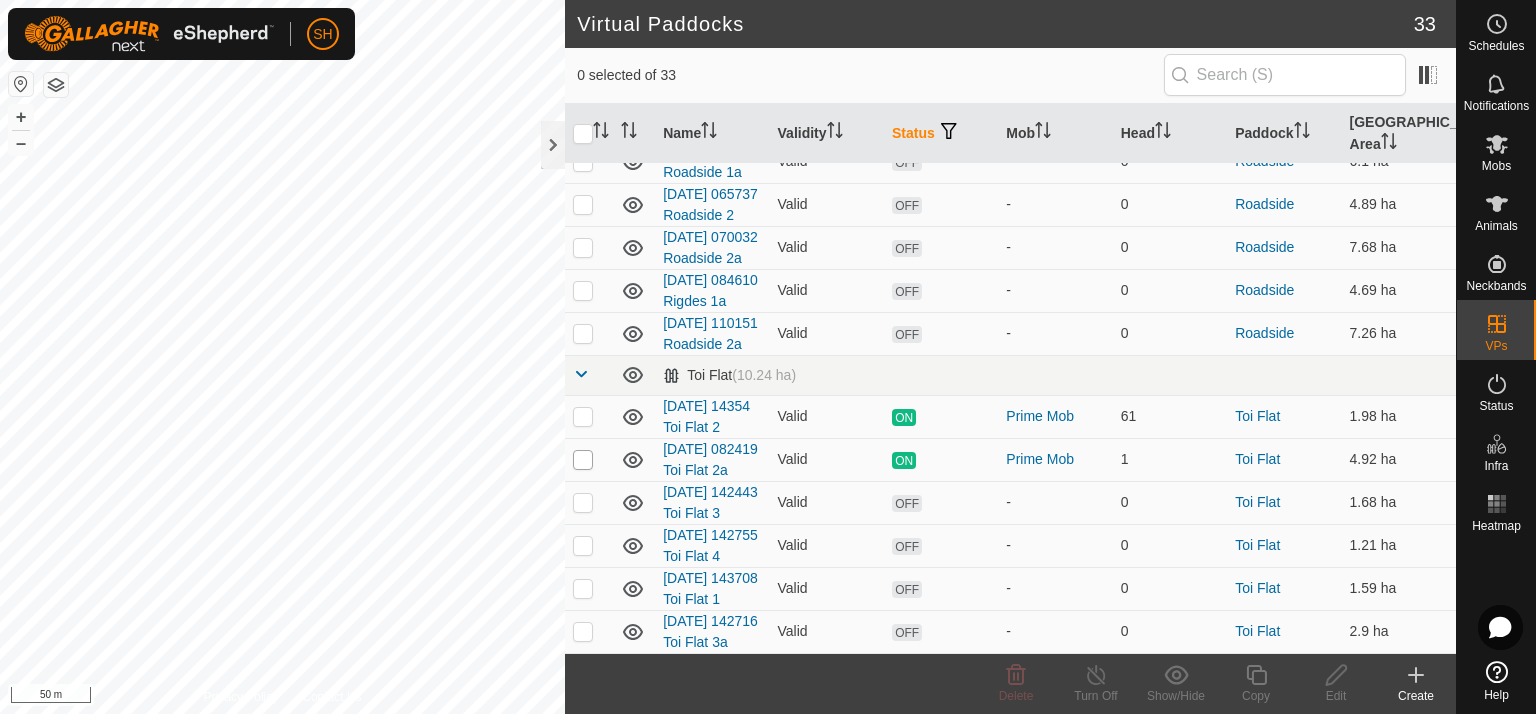 click at bounding box center (583, 460) 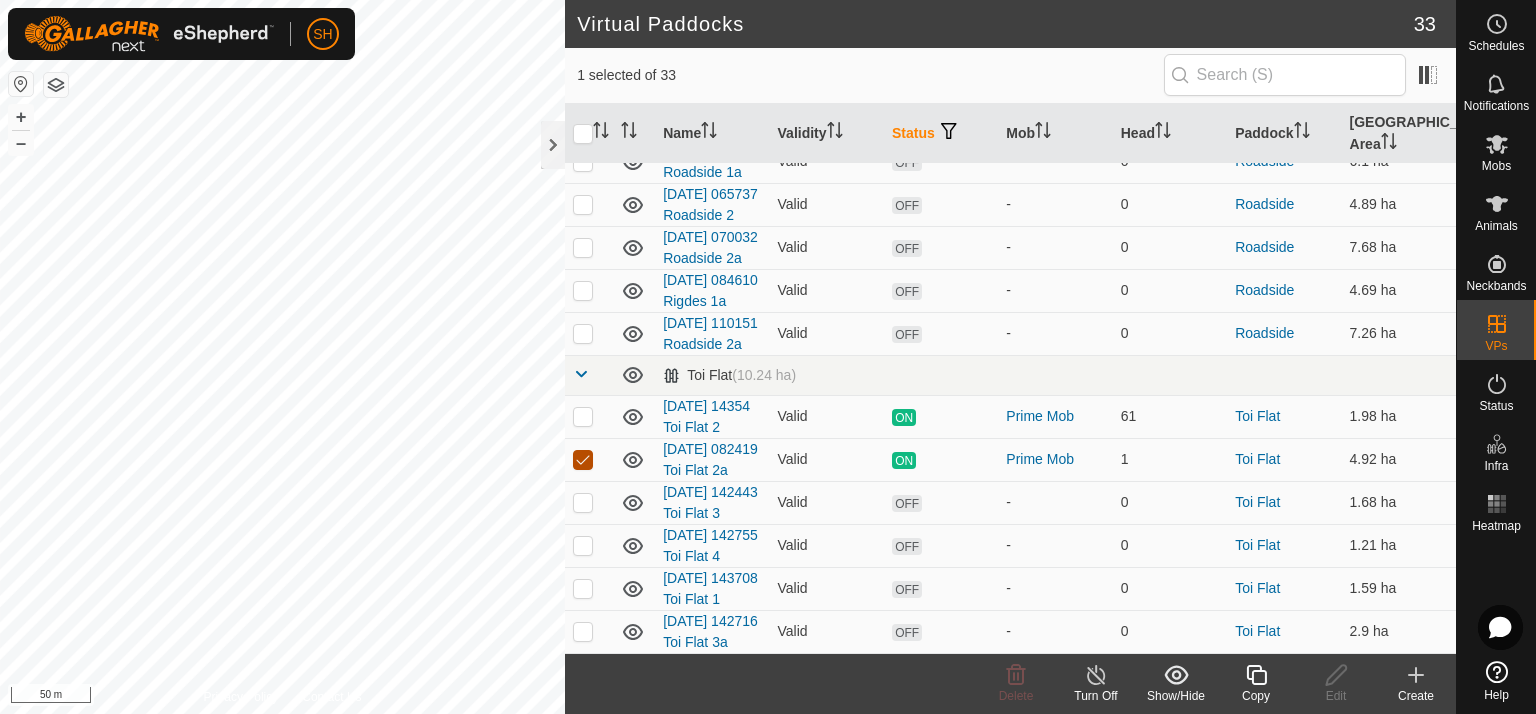 click at bounding box center (583, 460) 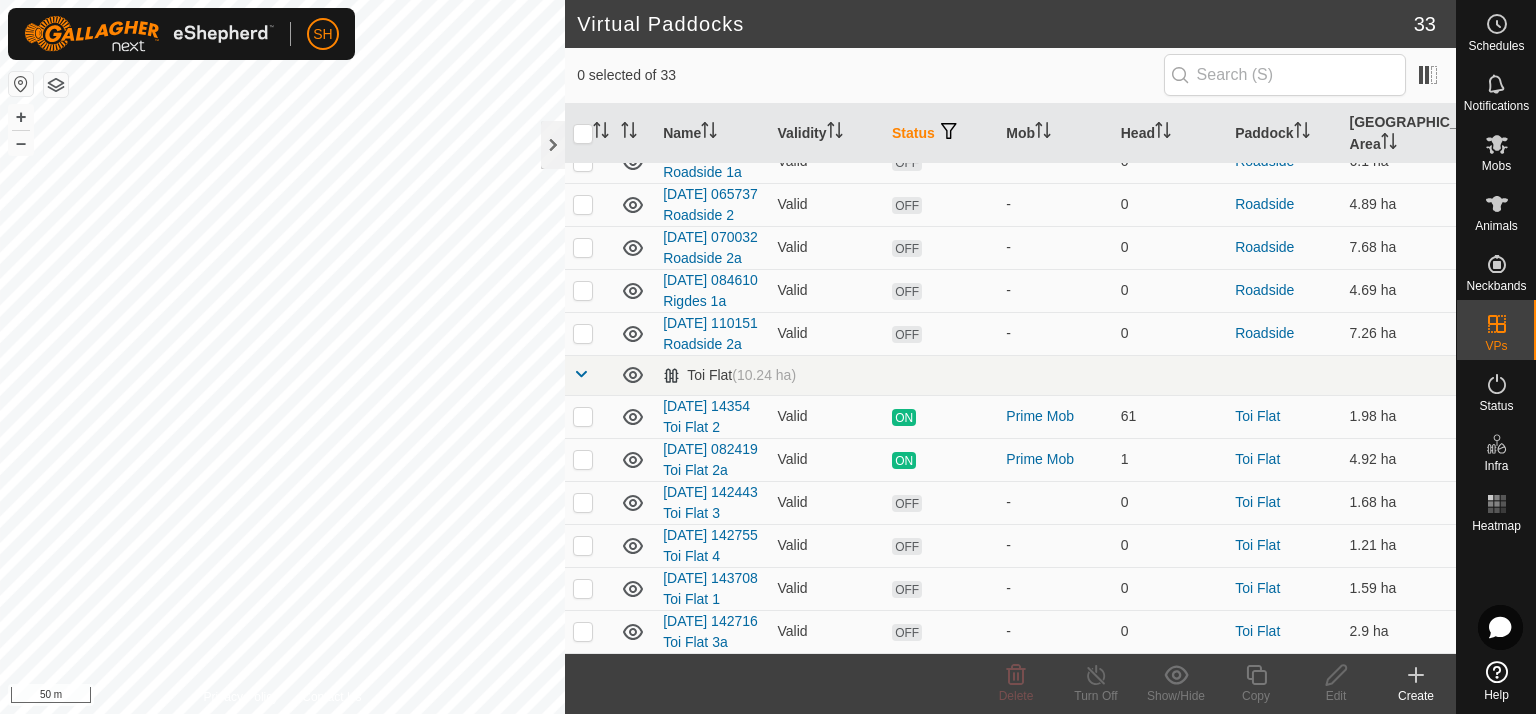 click on "1" at bounding box center (1170, 459) 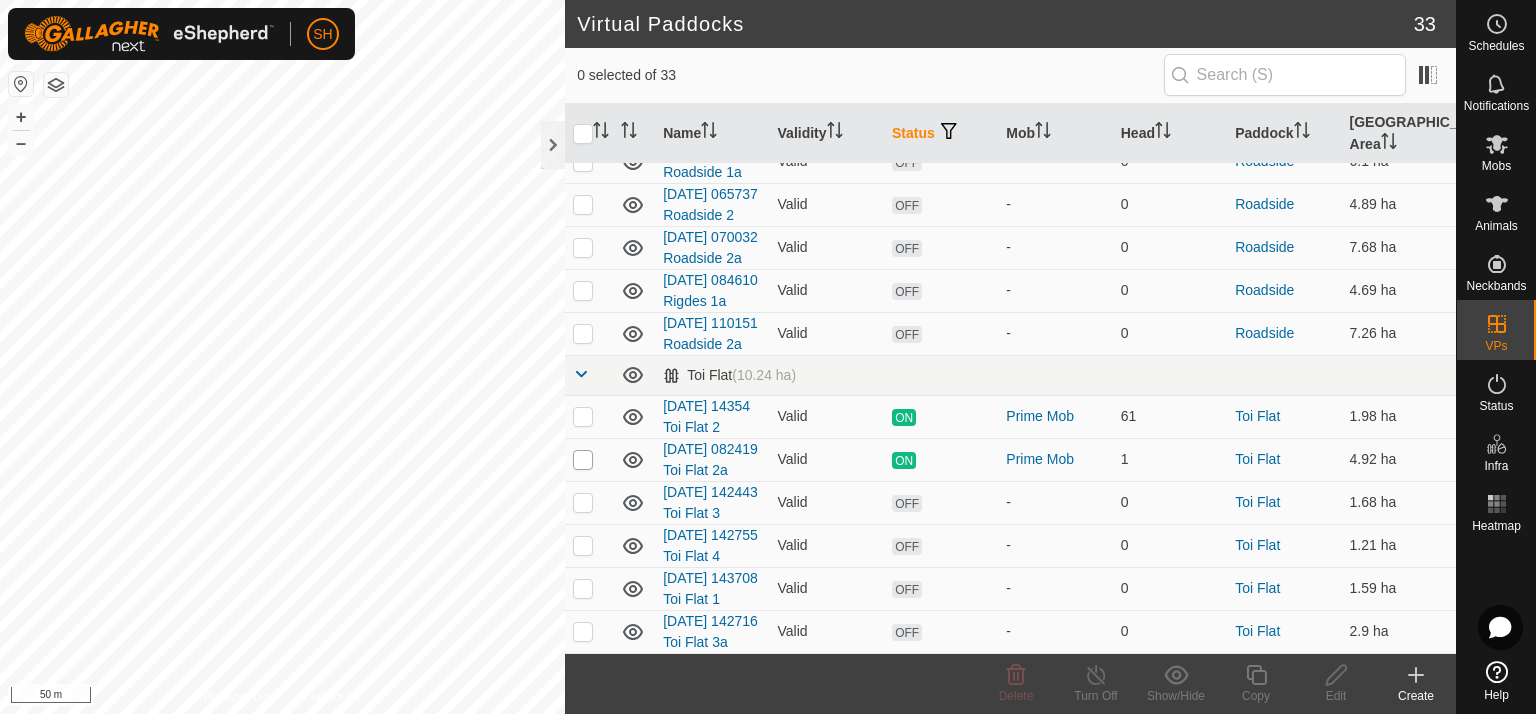 click at bounding box center [583, 460] 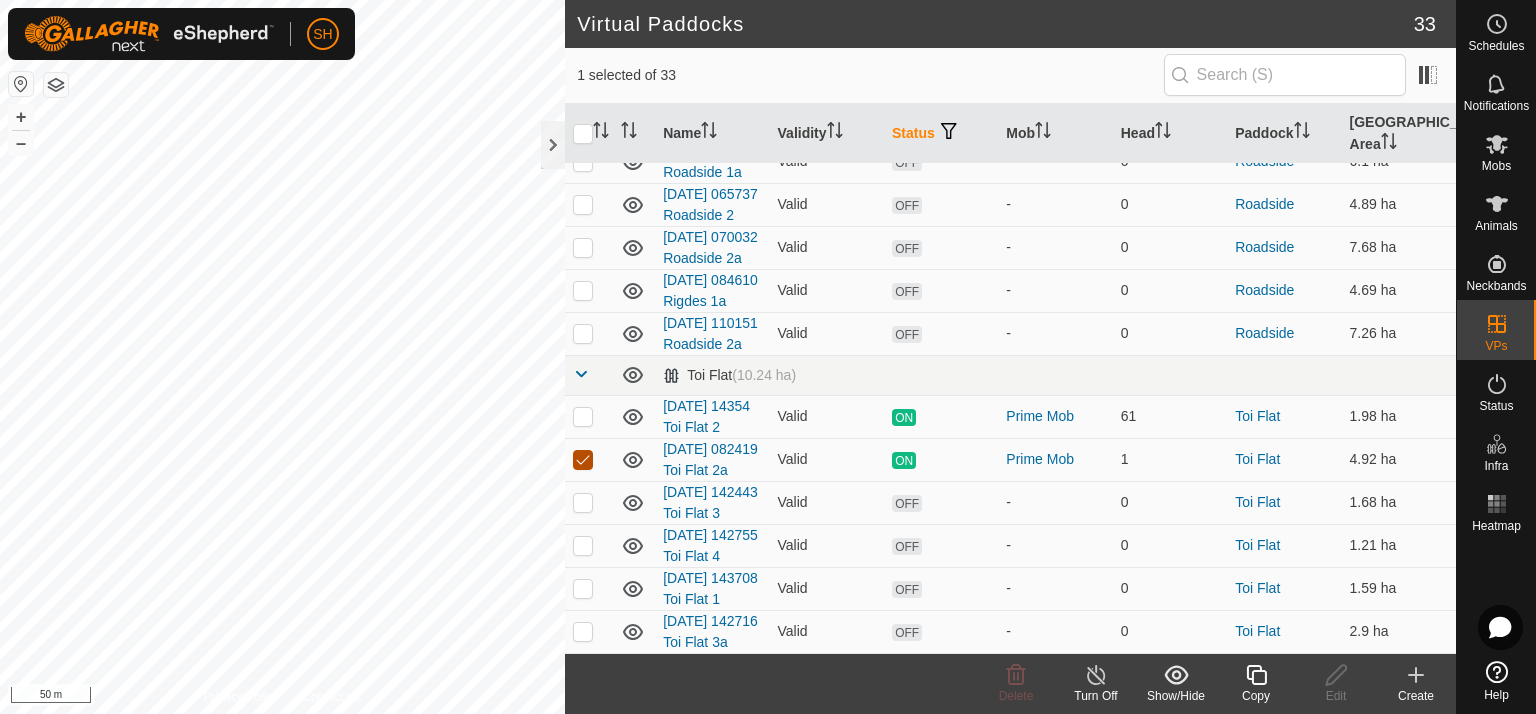 click at bounding box center [583, 460] 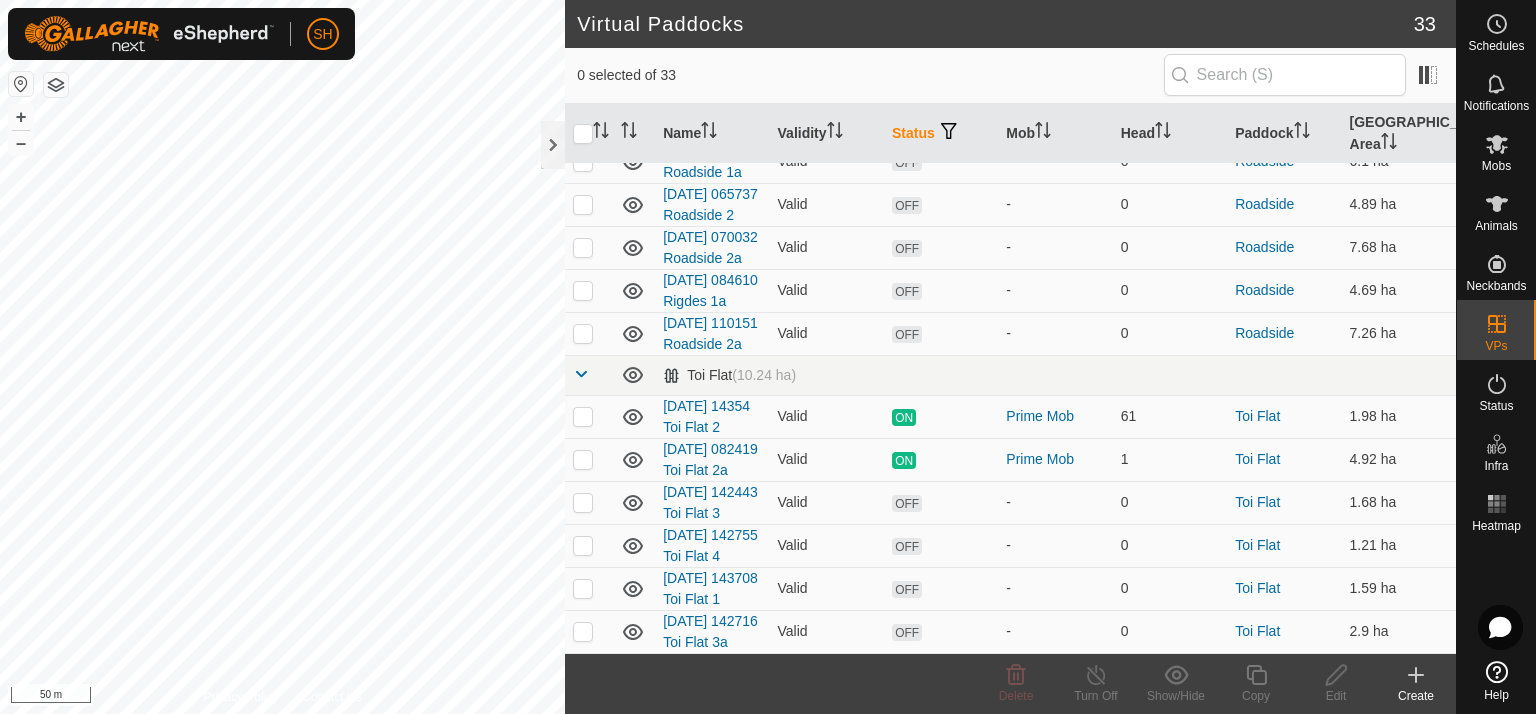 checkbox on "true" 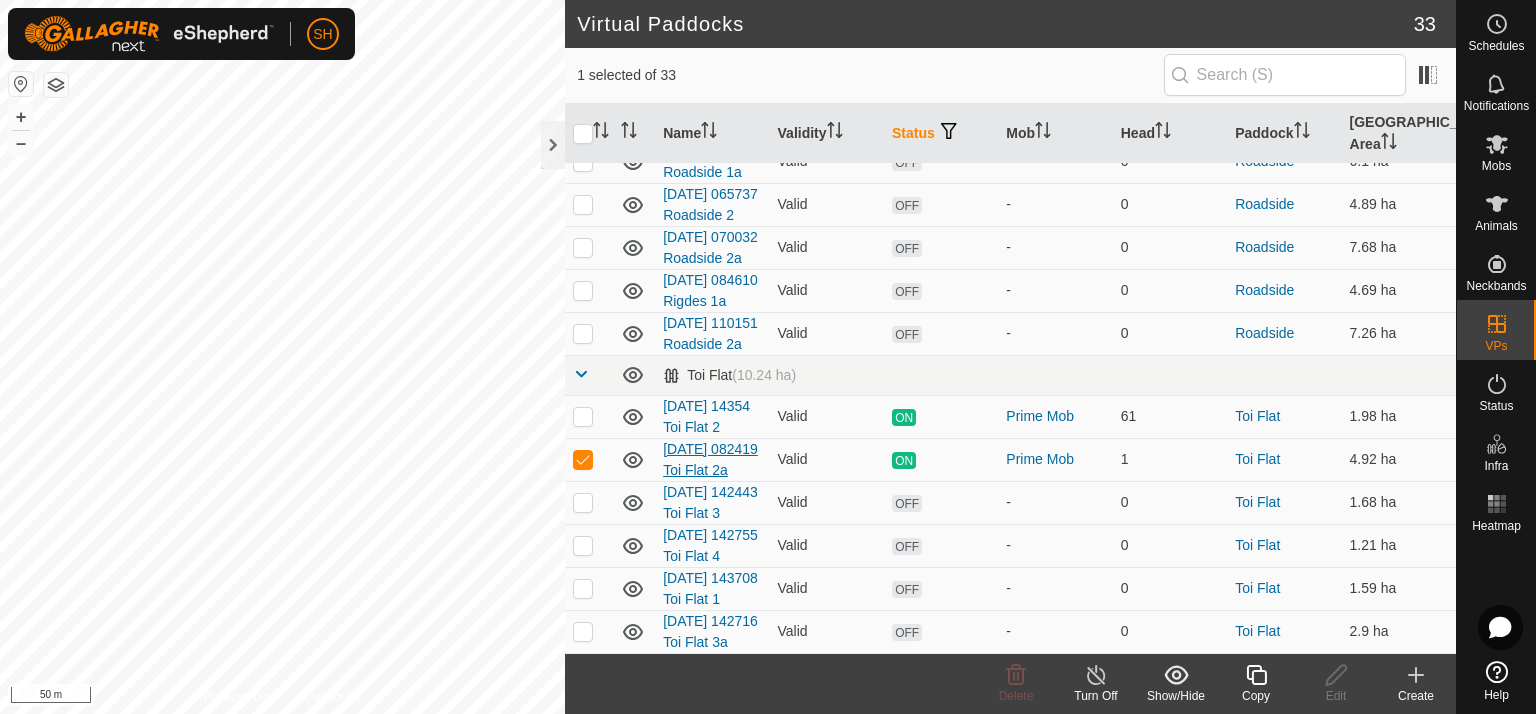 click on "[DATE] 082419 Toi Flat 2a" at bounding box center [710, 459] 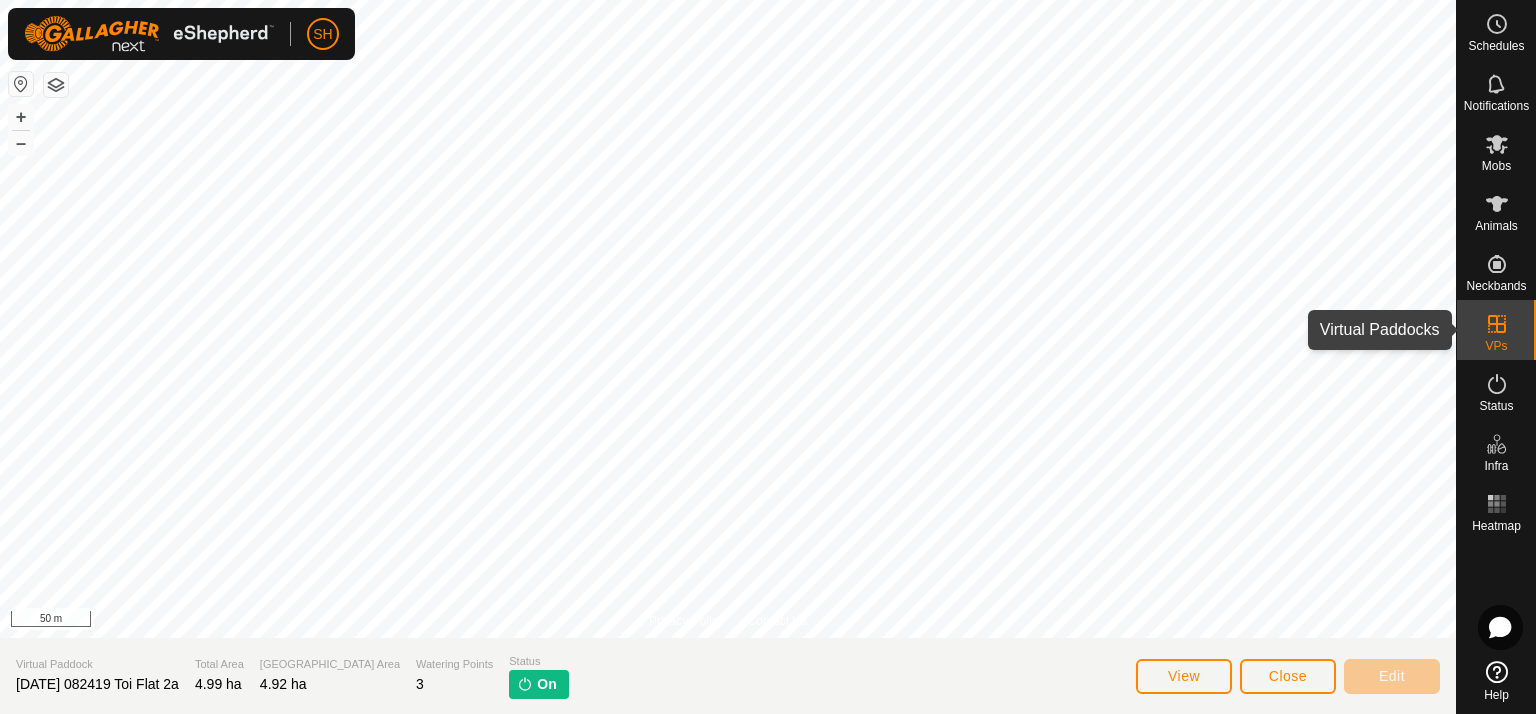 click 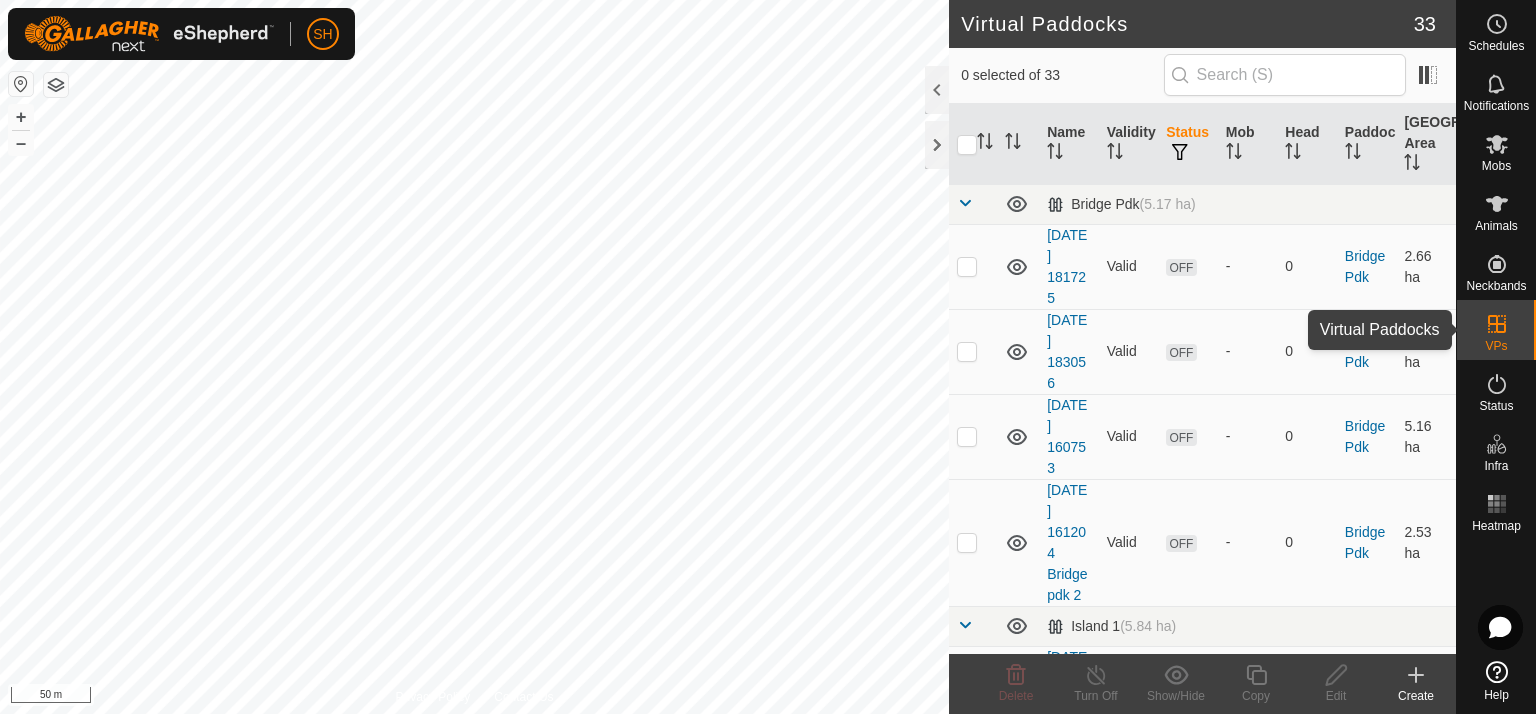 click 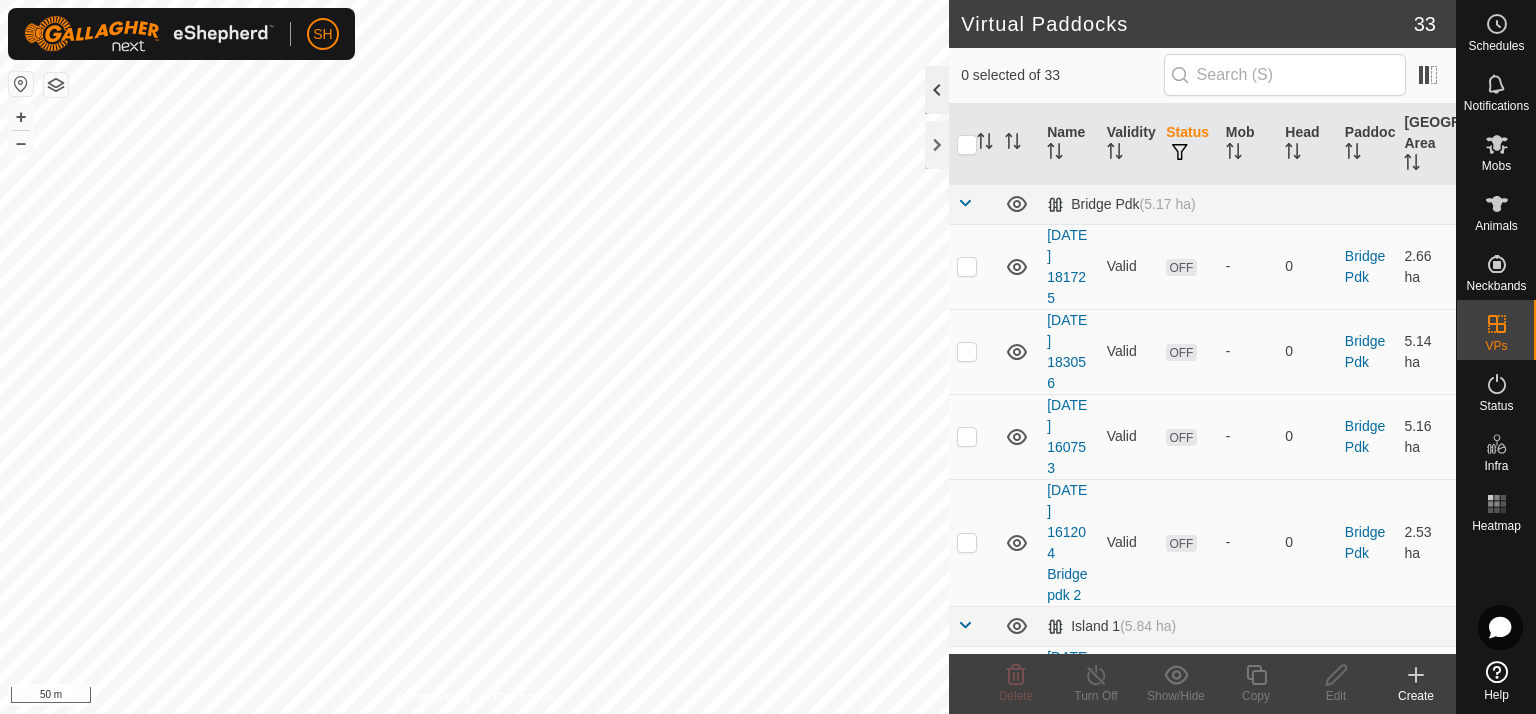 click 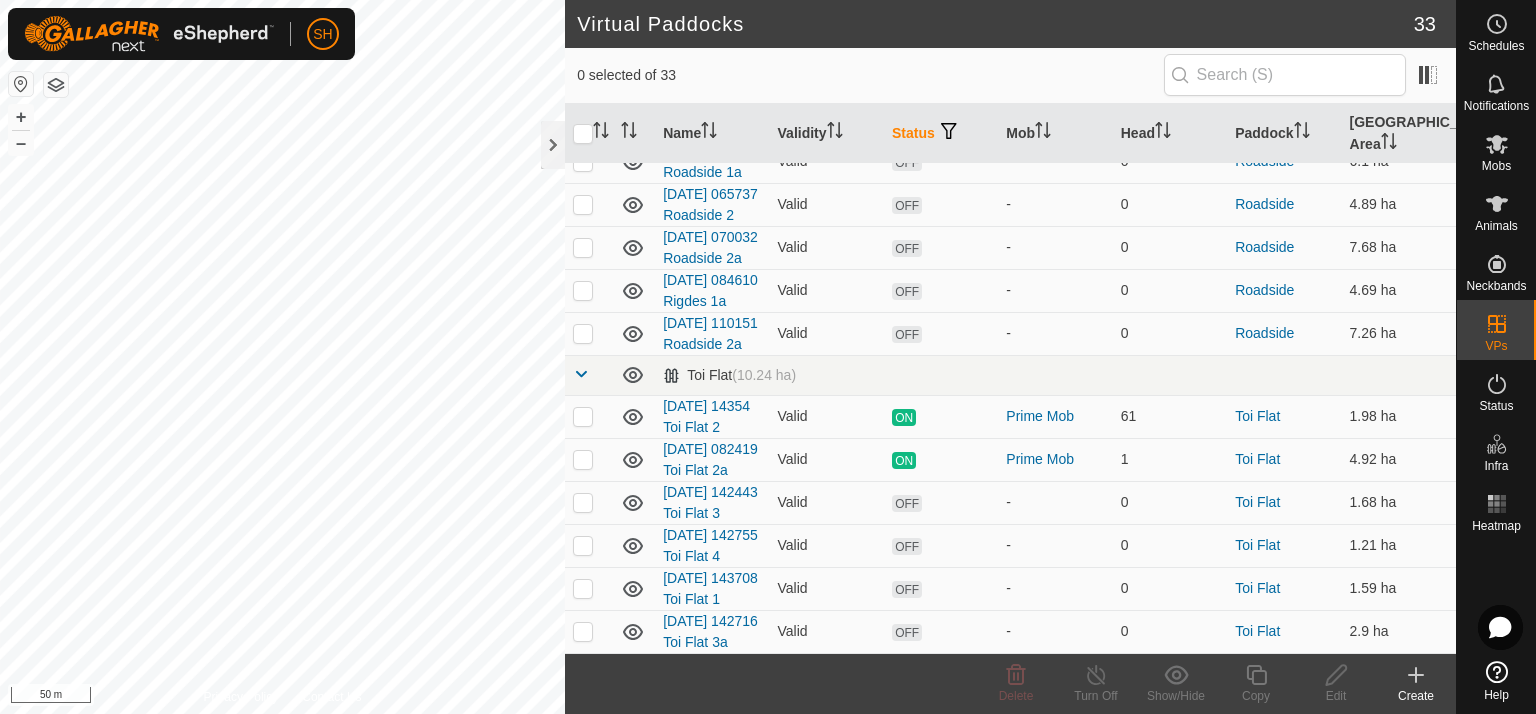 scroll, scrollTop: 1745, scrollLeft: 0, axis: vertical 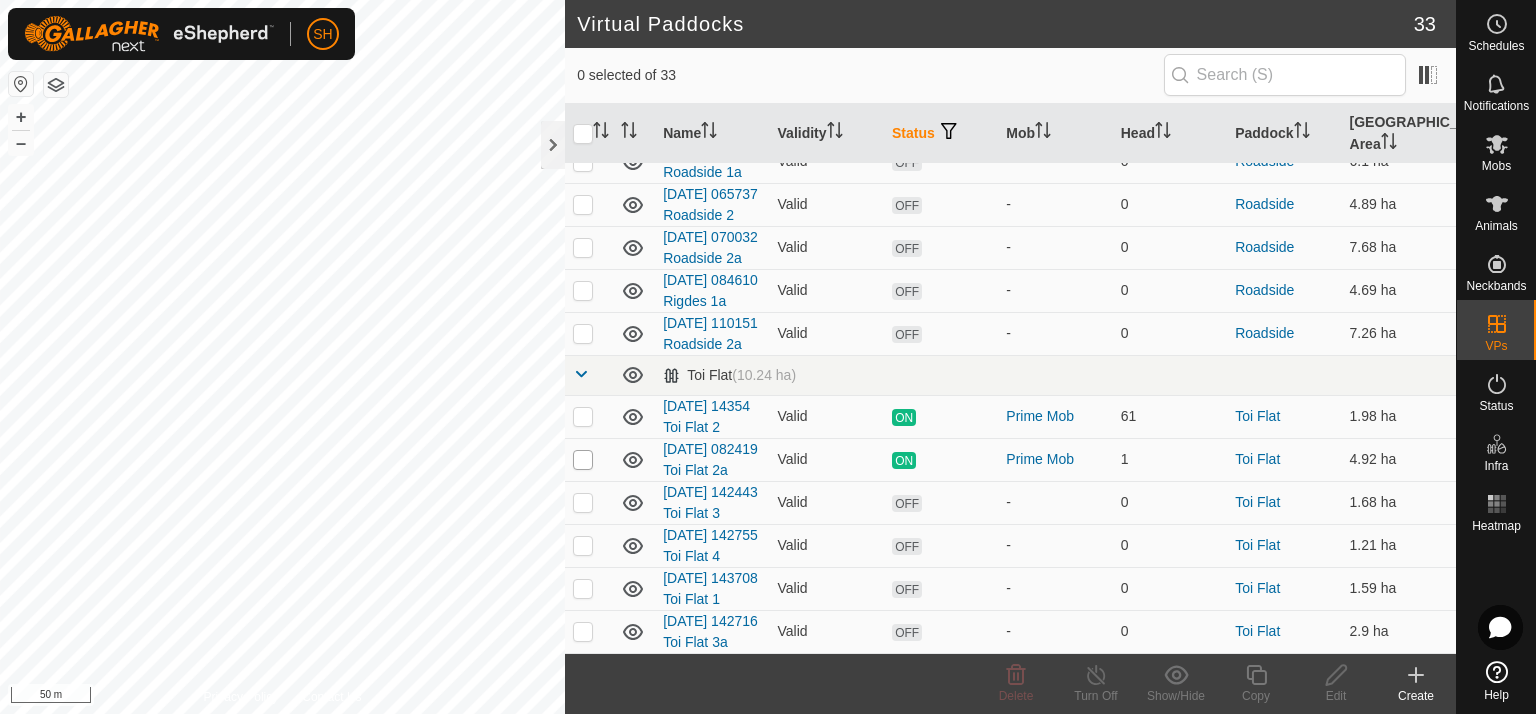 click at bounding box center [583, 460] 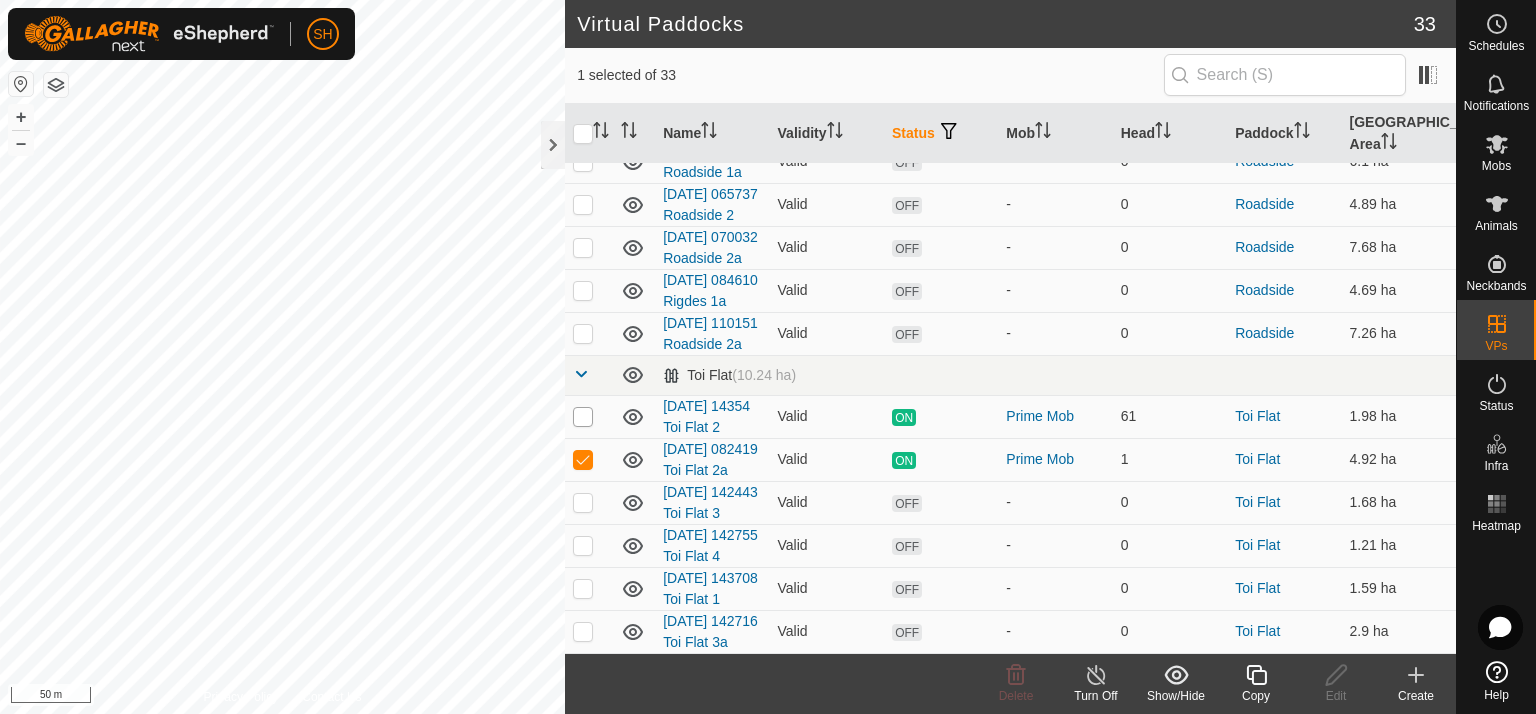 click at bounding box center (583, 417) 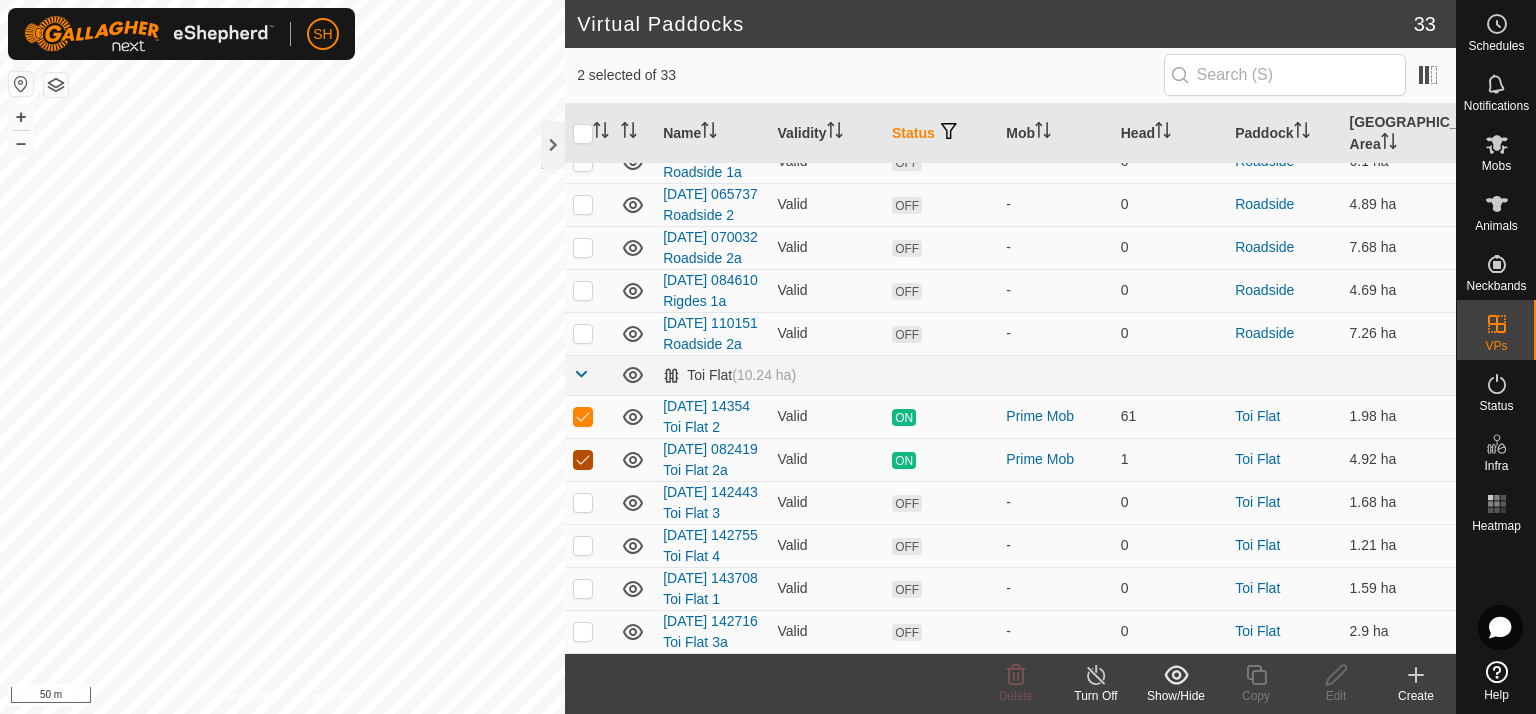 click at bounding box center [583, 460] 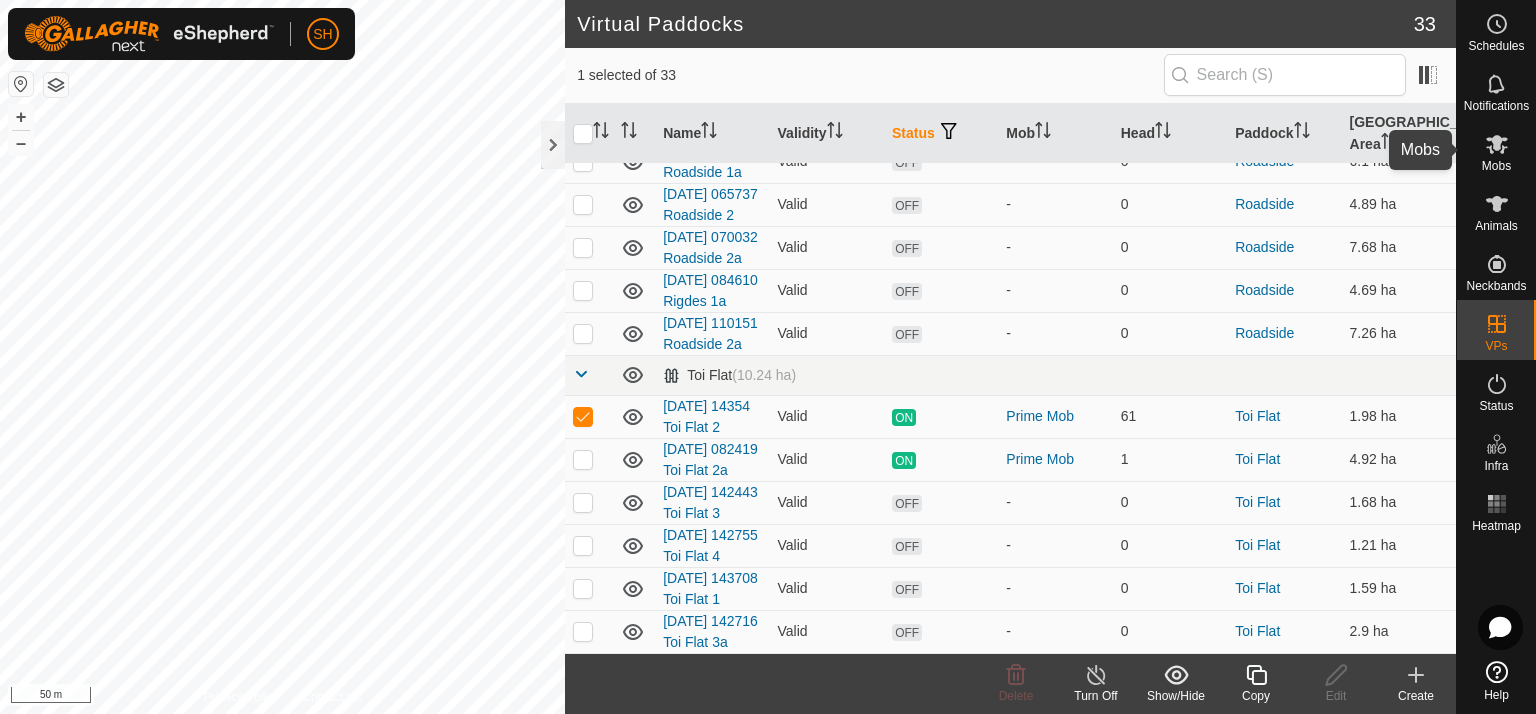 click 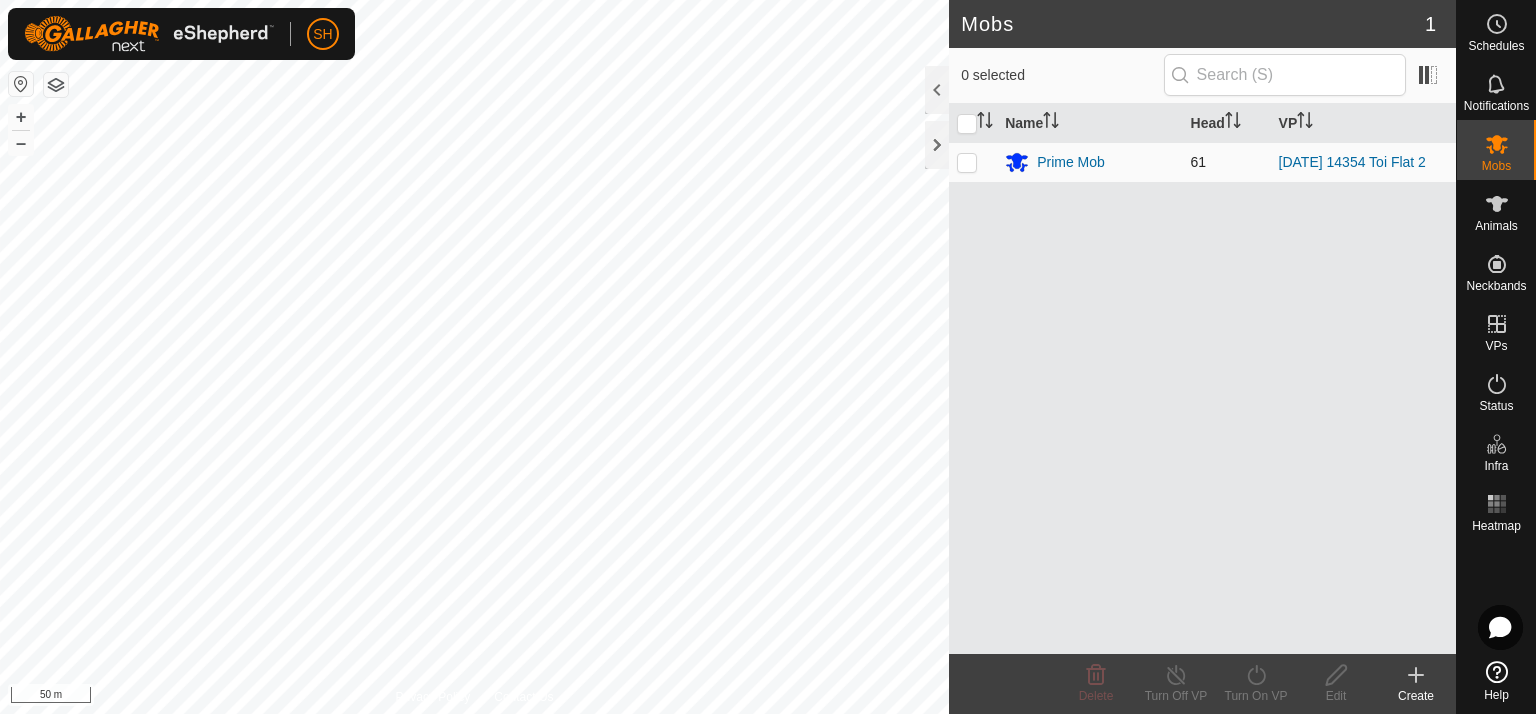 click at bounding box center [967, 162] 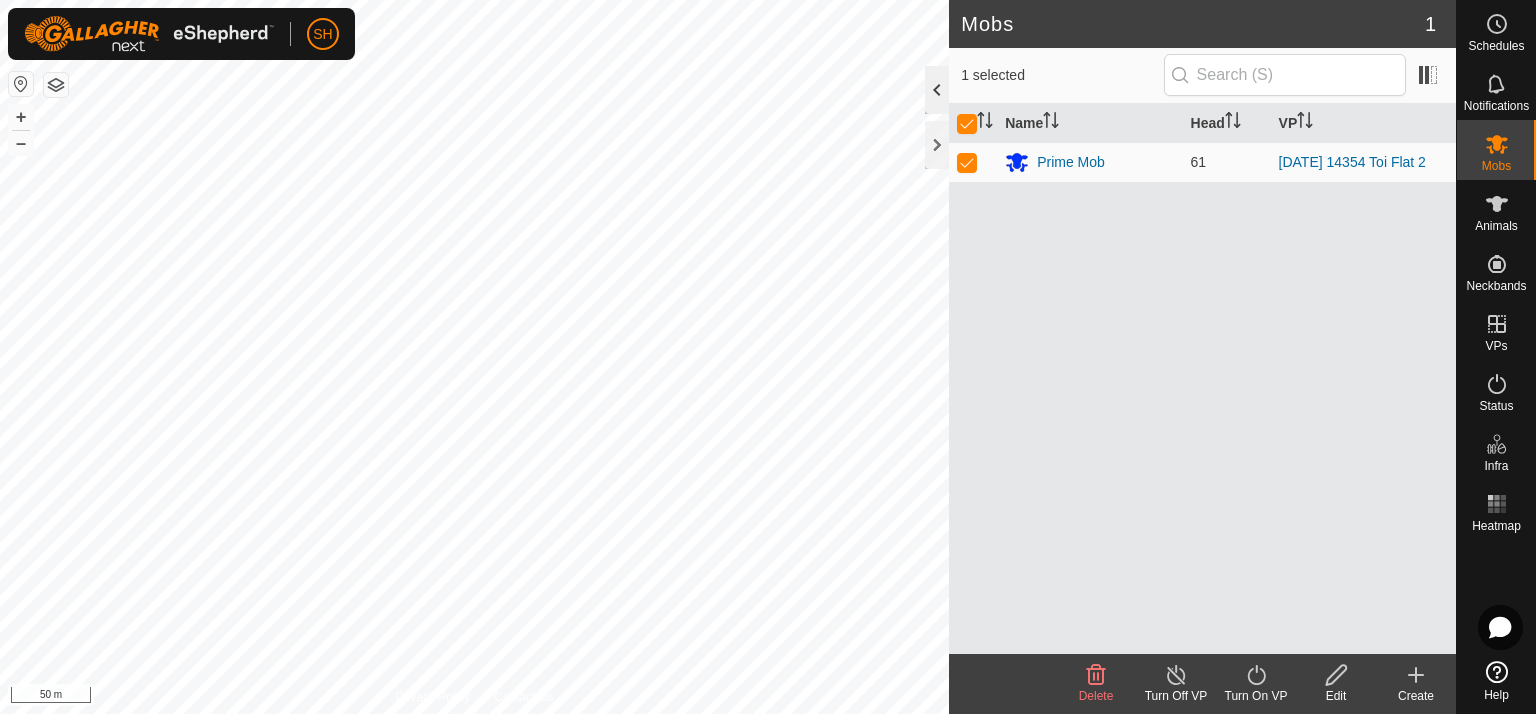 click 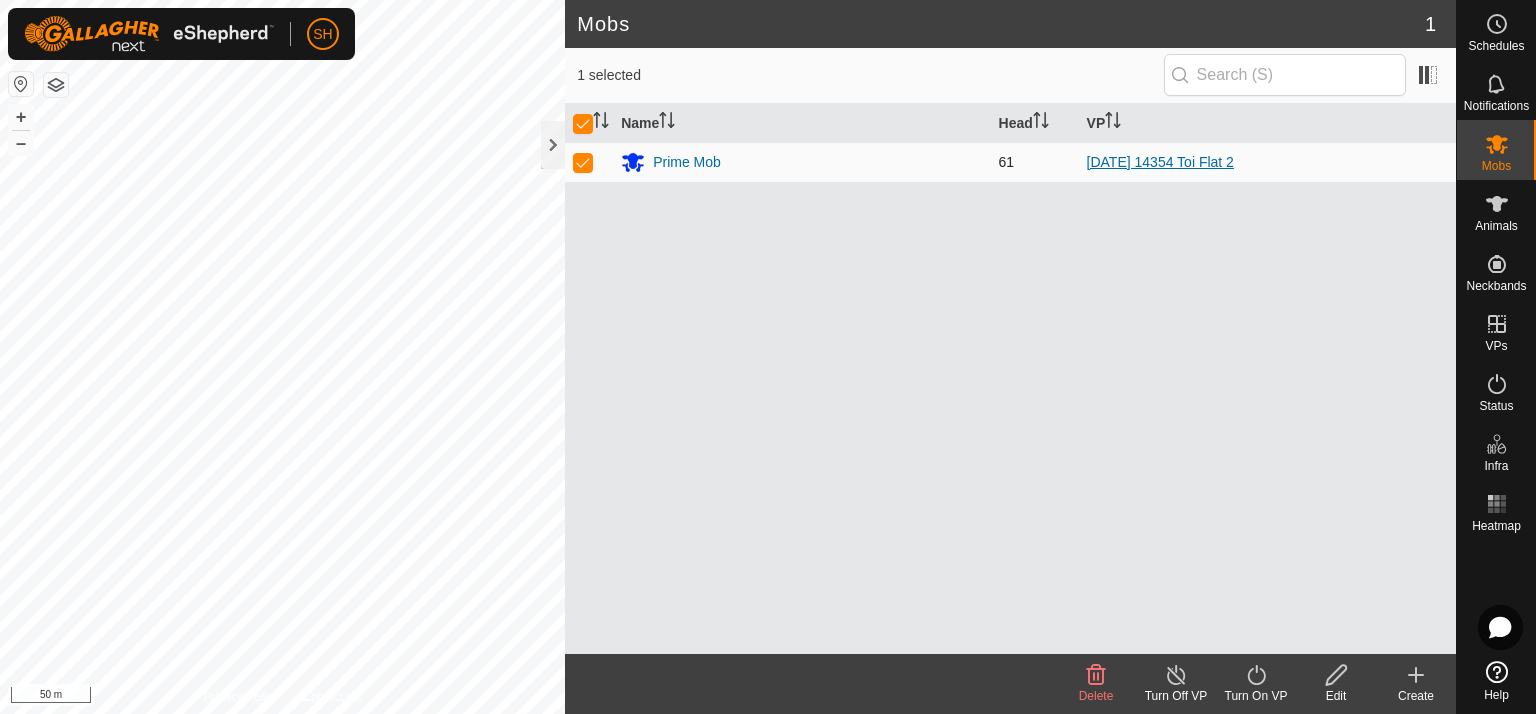 click on "[DATE] 14354 Toi Flat 2" at bounding box center [1160, 162] 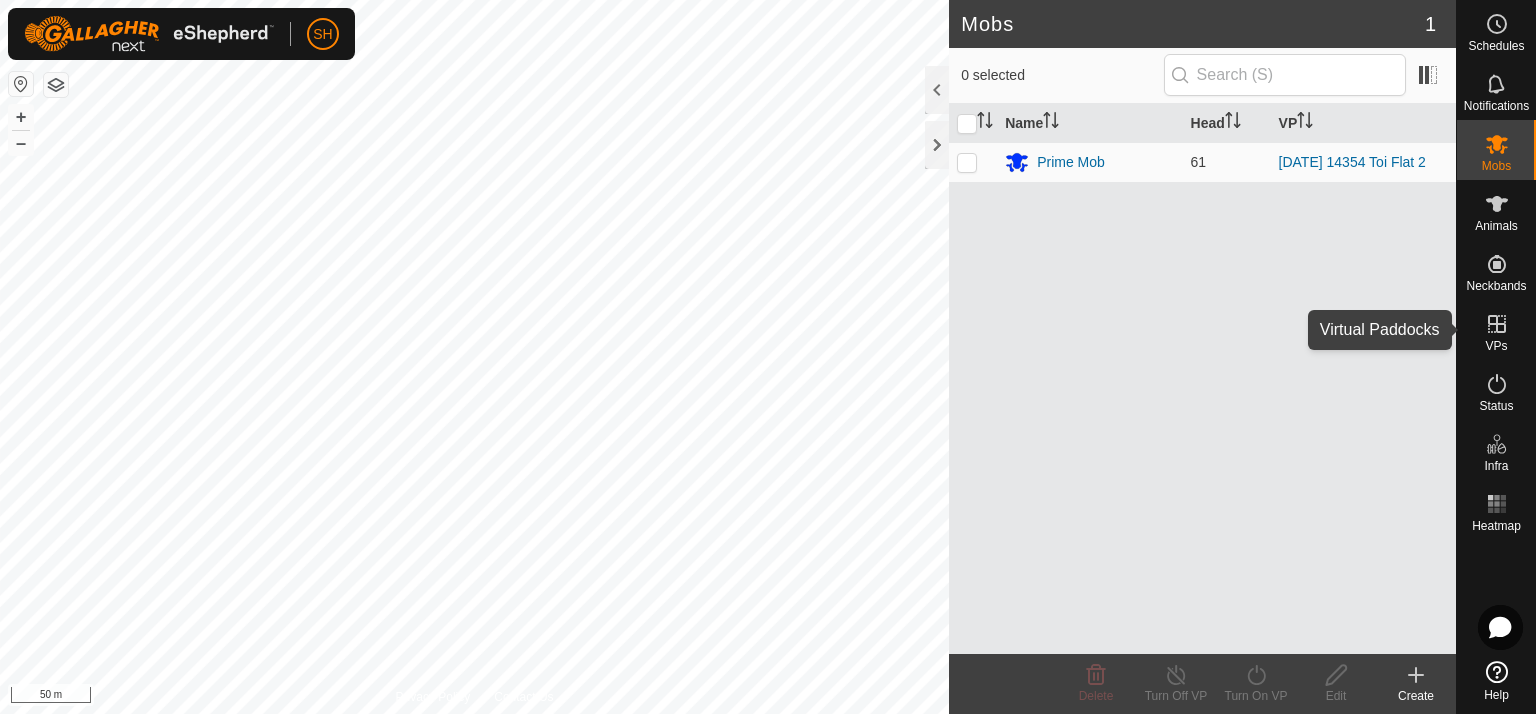 click 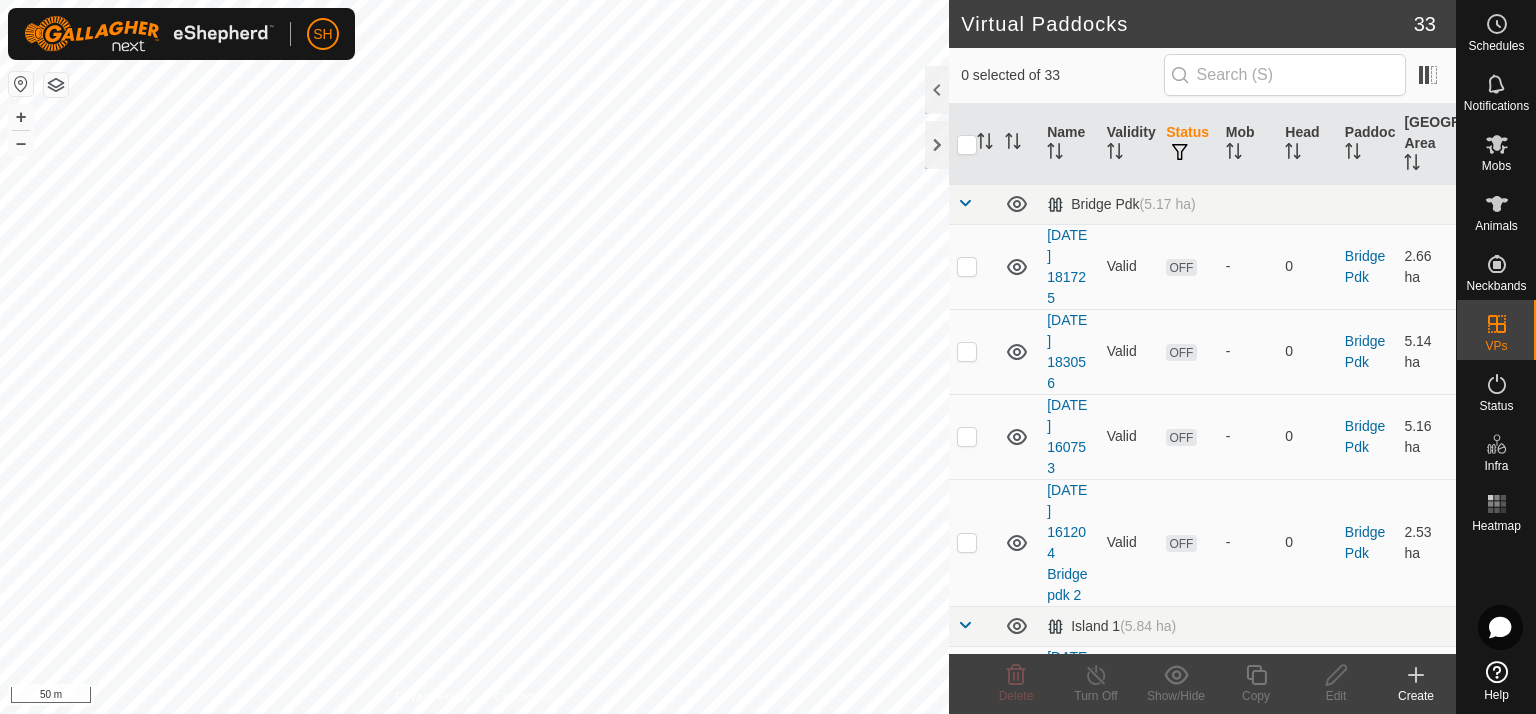 checkbox on "true" 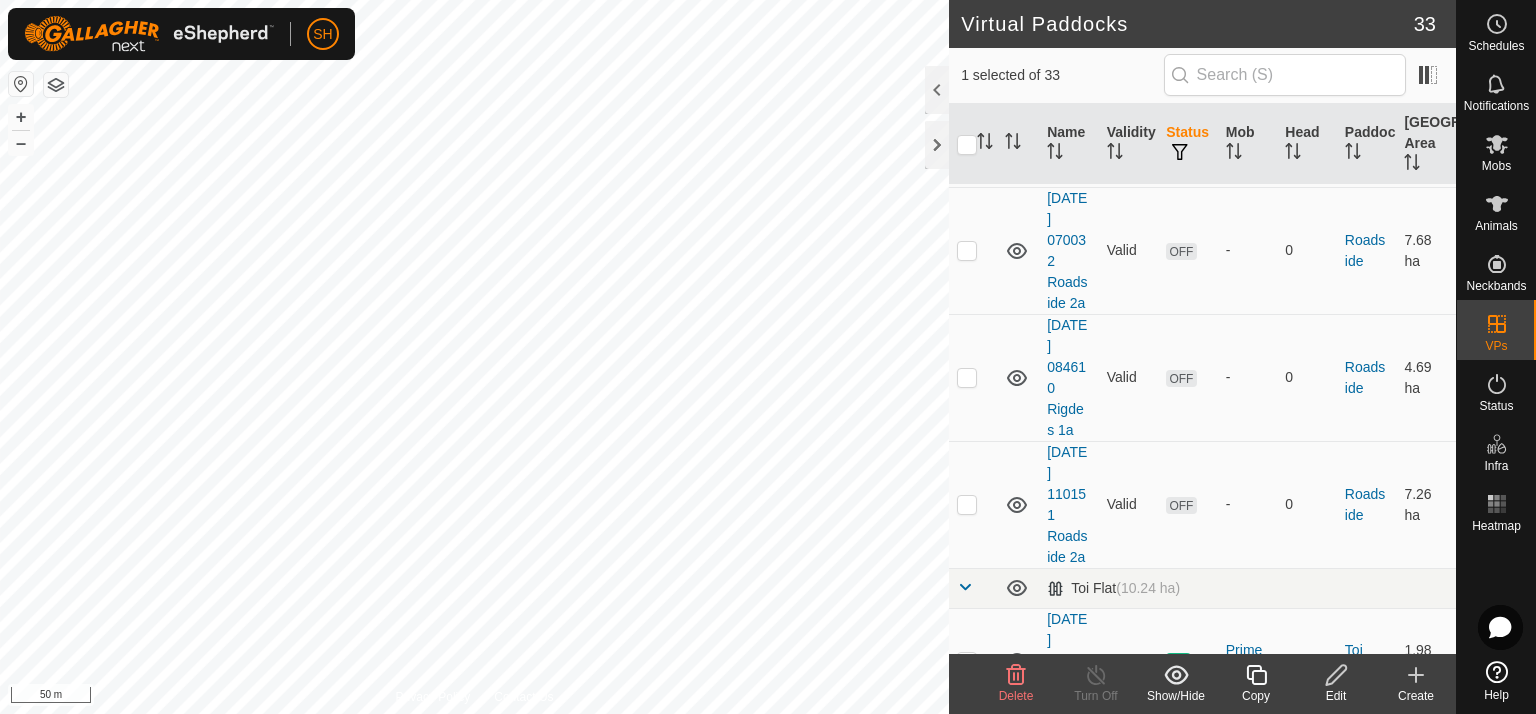 scroll, scrollTop: 2968, scrollLeft: 0, axis: vertical 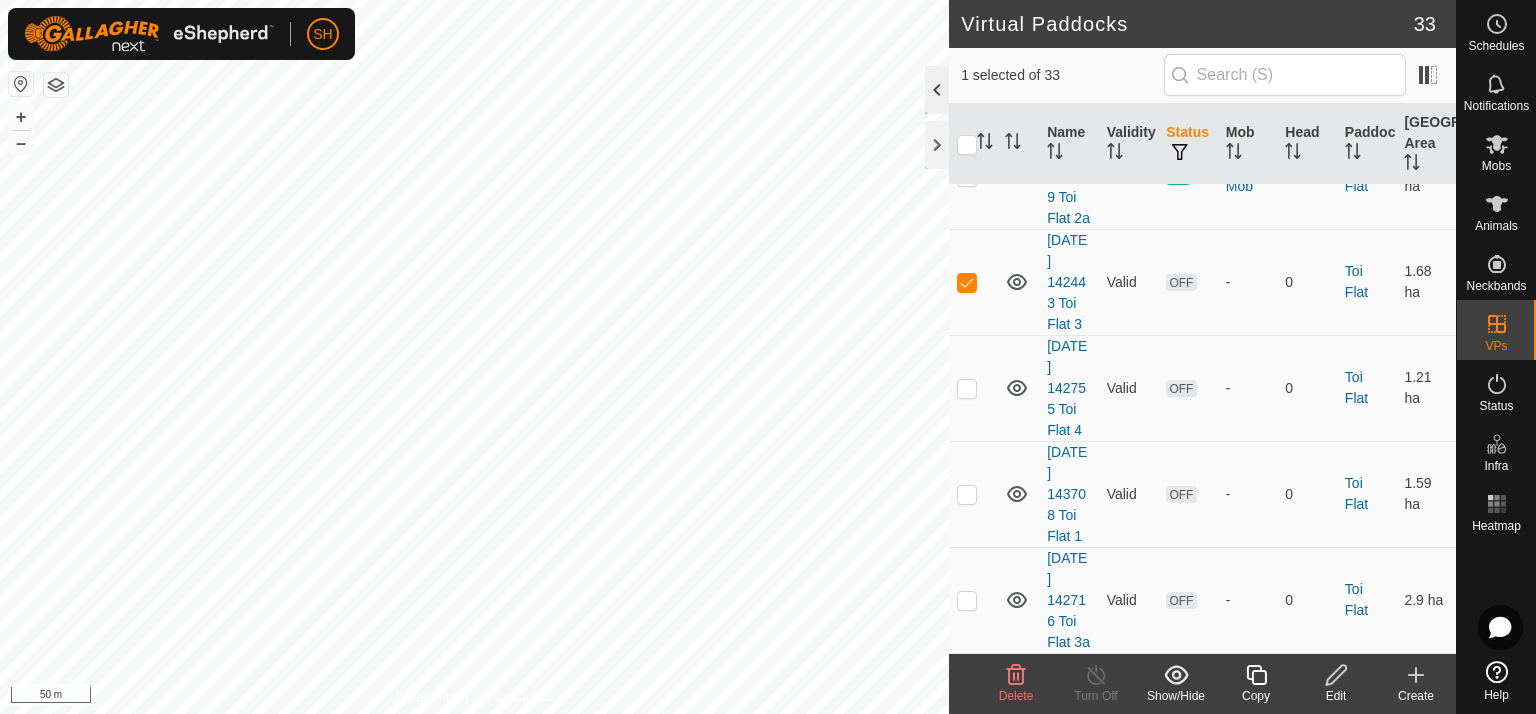click 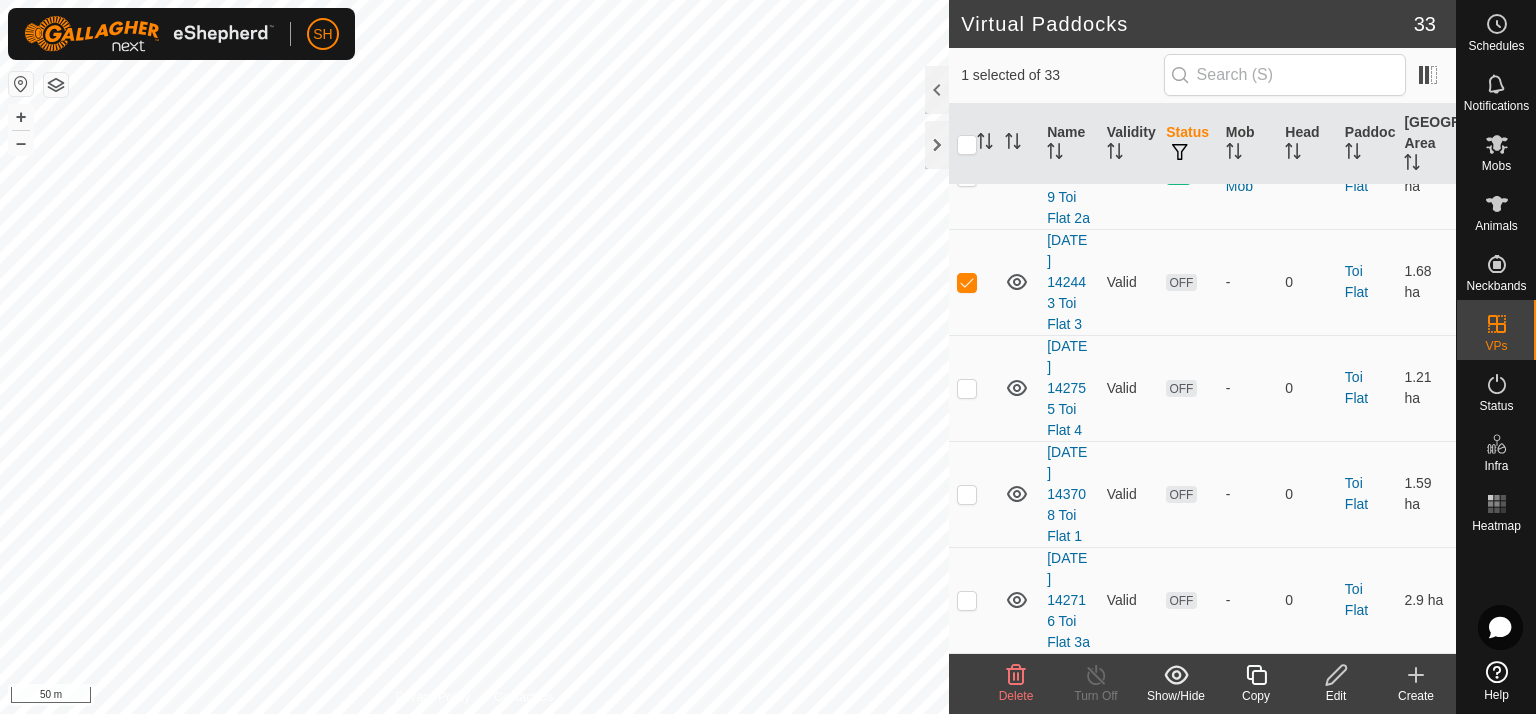 scroll, scrollTop: 1745, scrollLeft: 0, axis: vertical 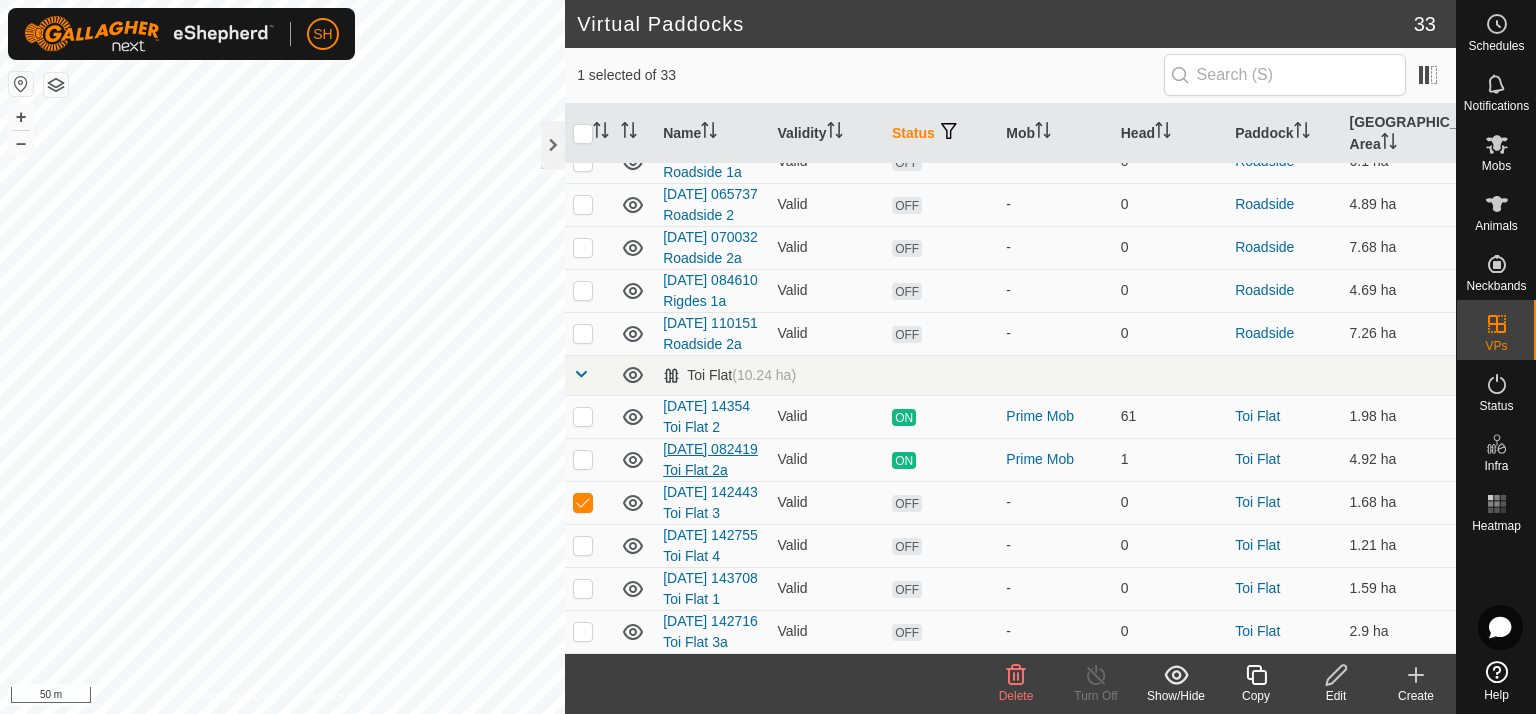 click on "[DATE] 082419 Toi Flat 2a" at bounding box center (710, 459) 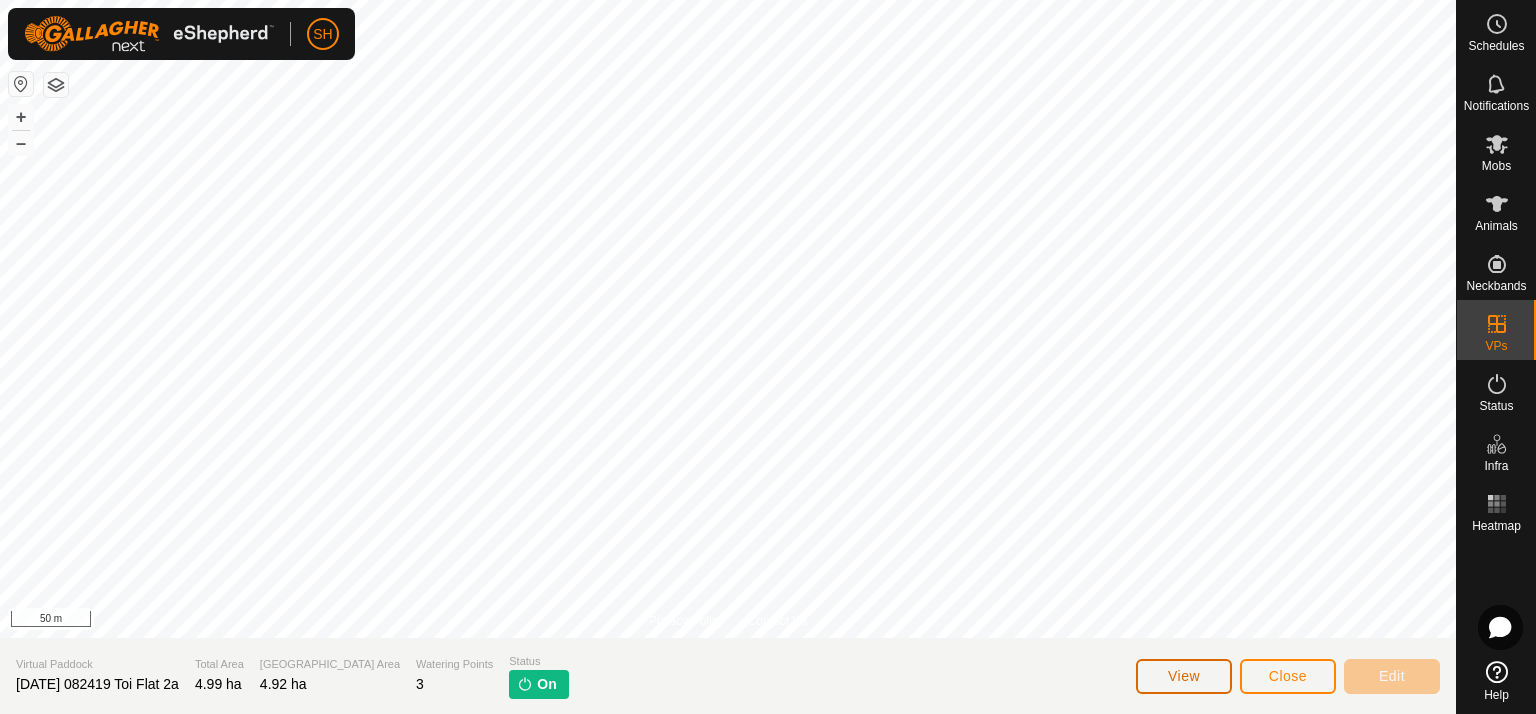 click on "View" 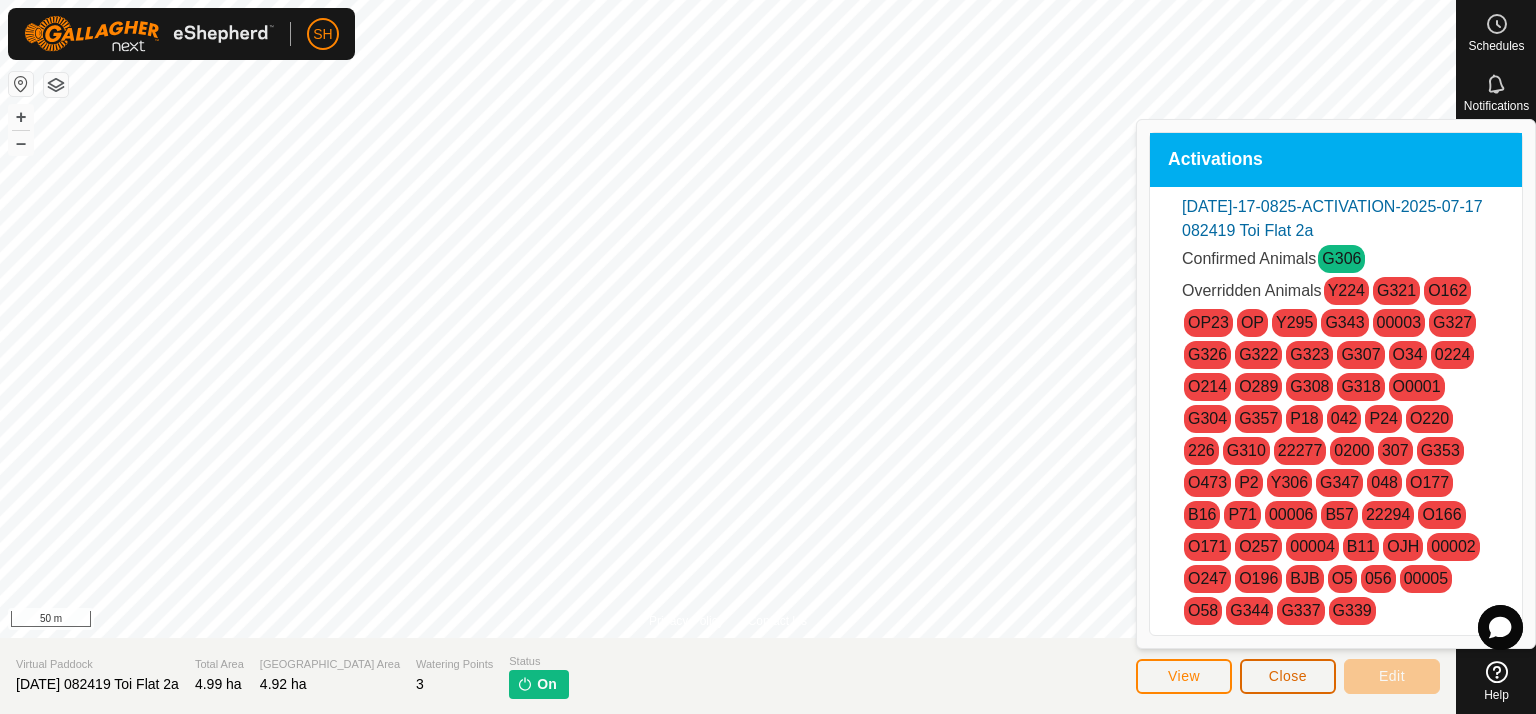click on "Close" 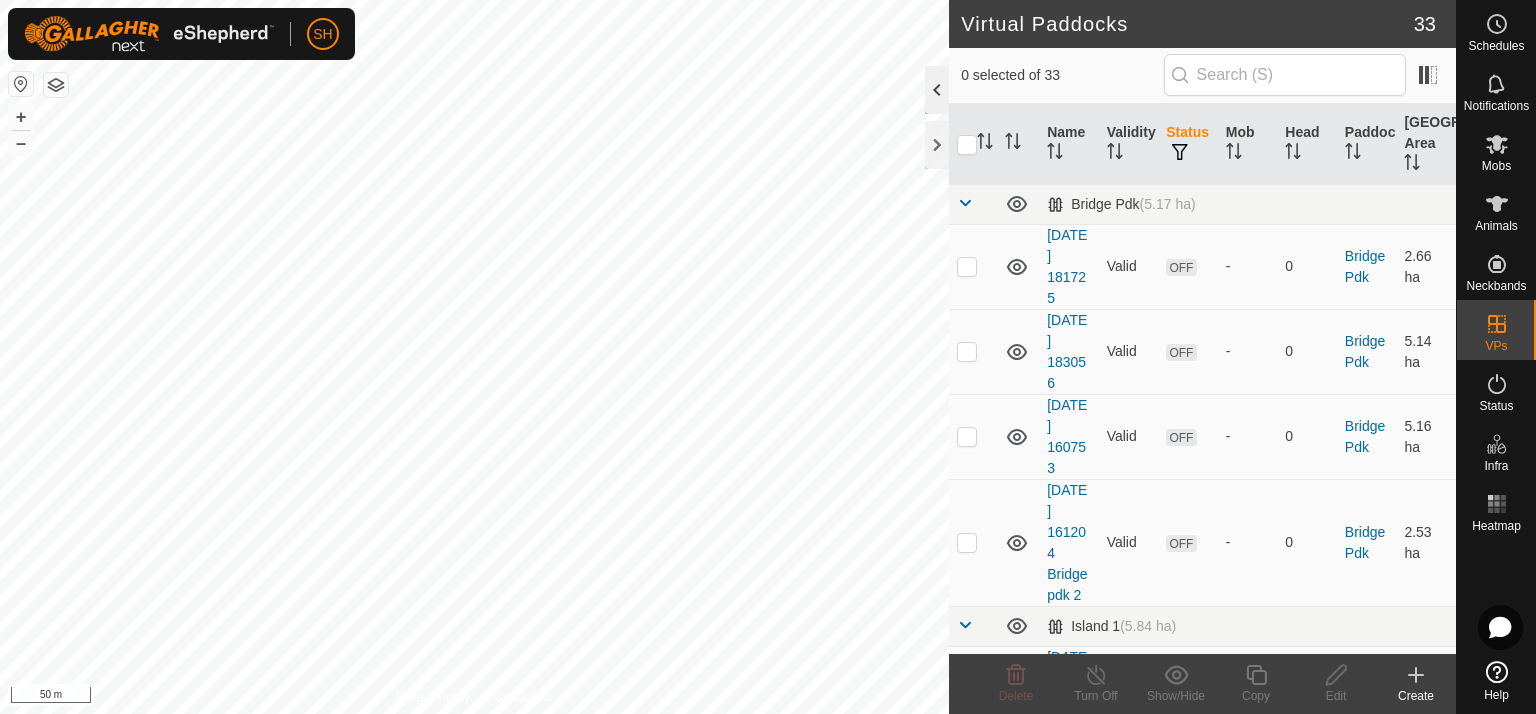 click 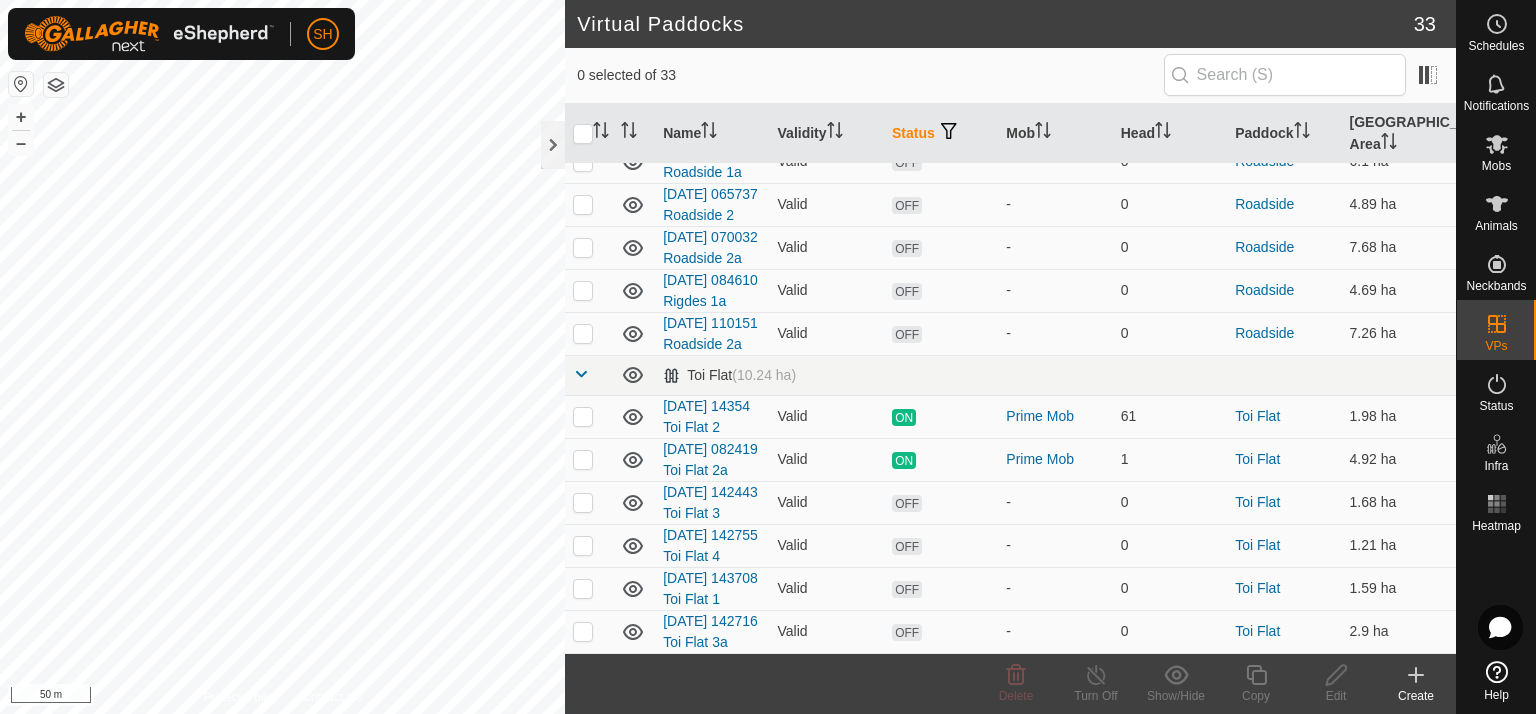 scroll, scrollTop: 1745, scrollLeft: 0, axis: vertical 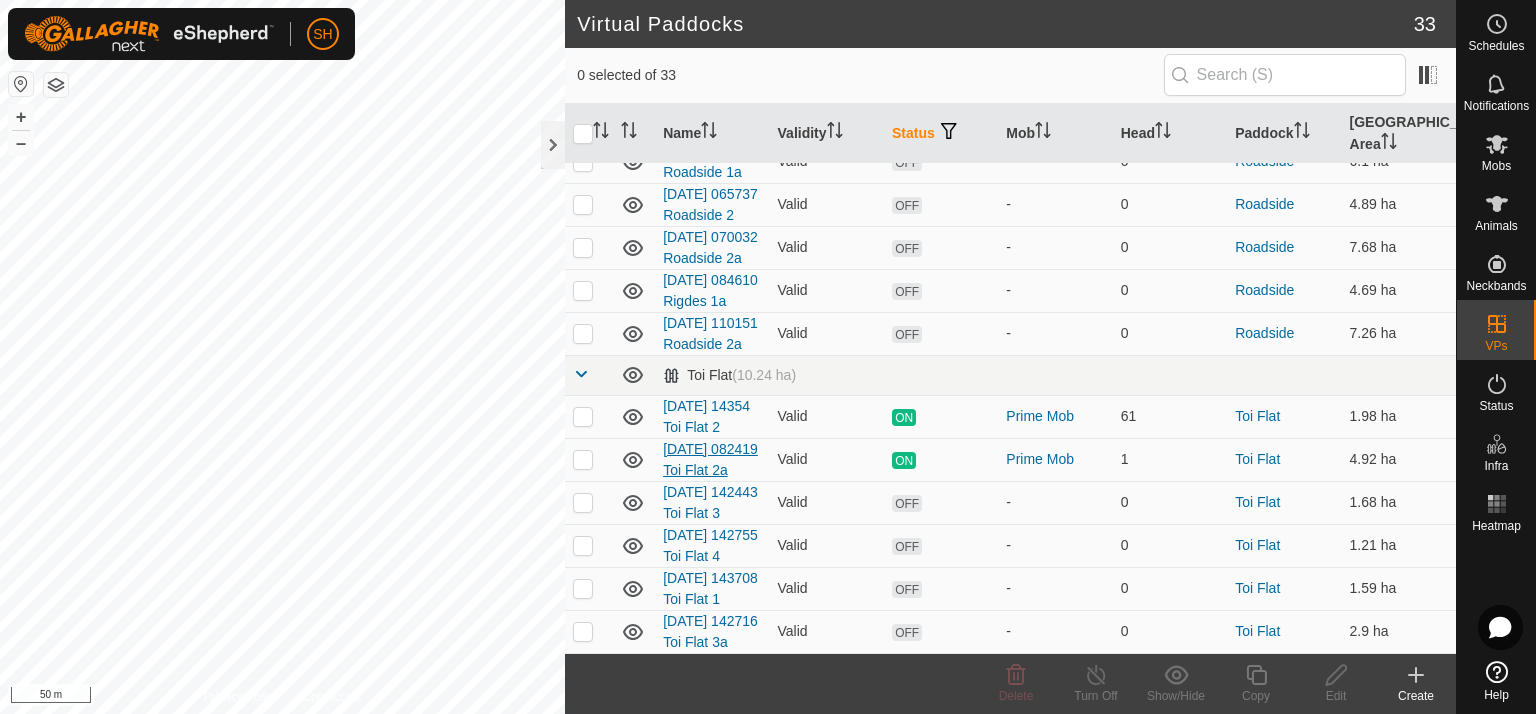 click on "[DATE] 082419 Toi Flat 2a" at bounding box center (710, 459) 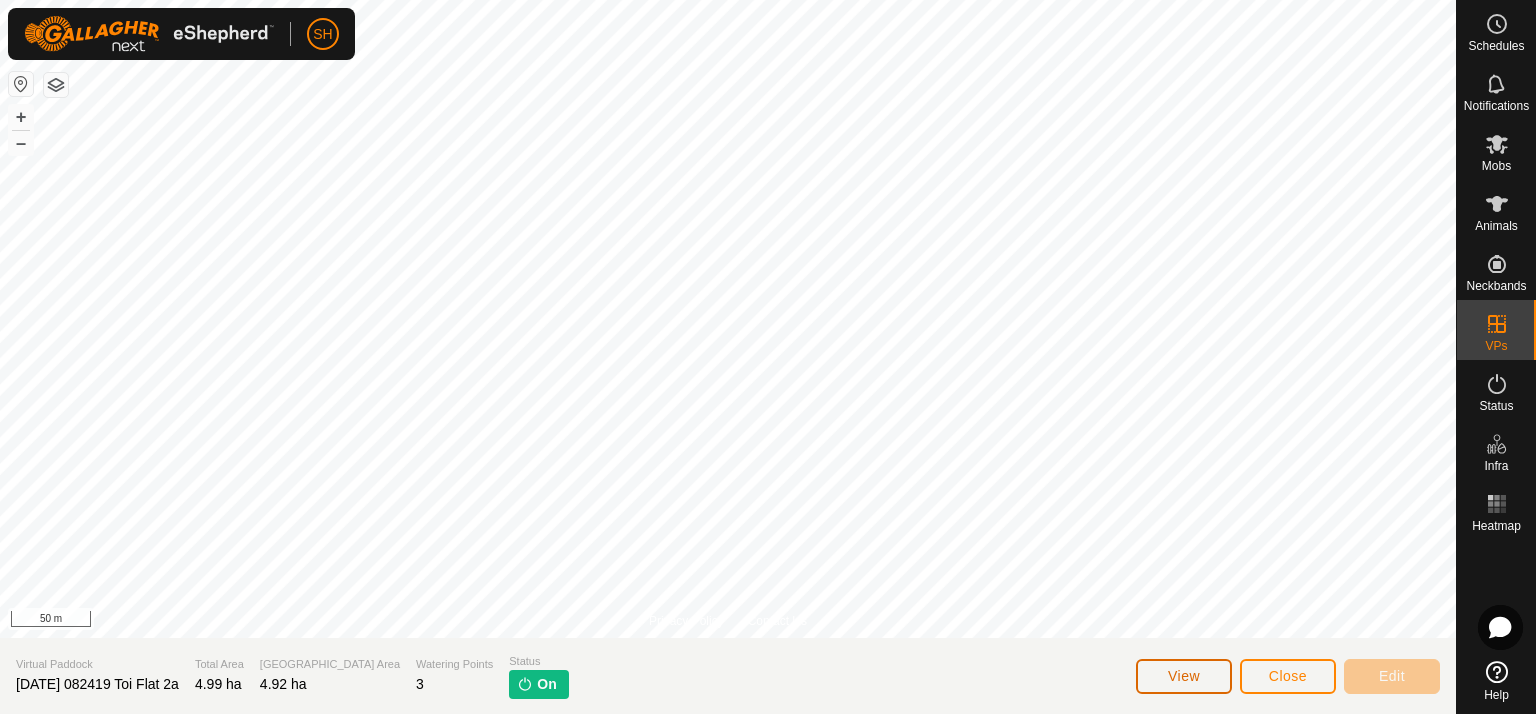 click on "View" 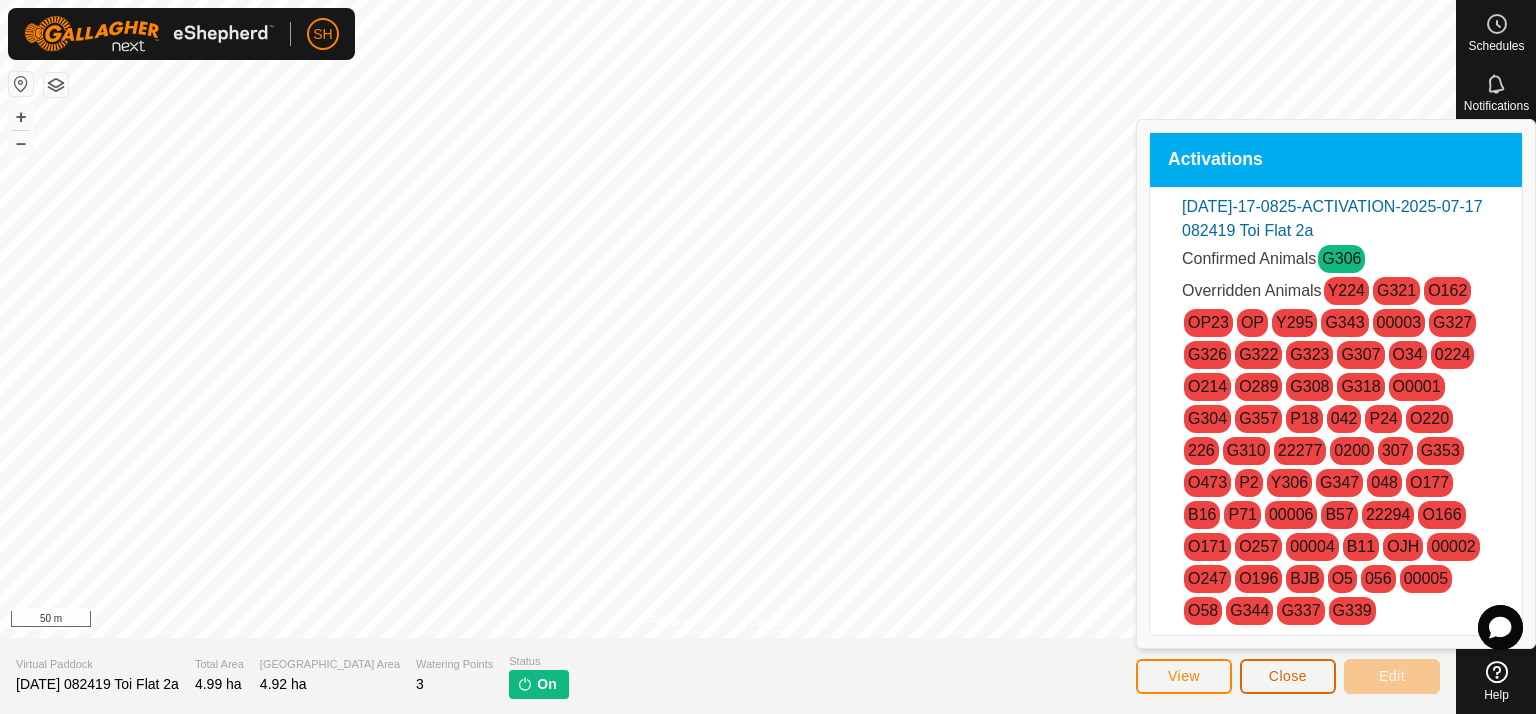 click on "Close" 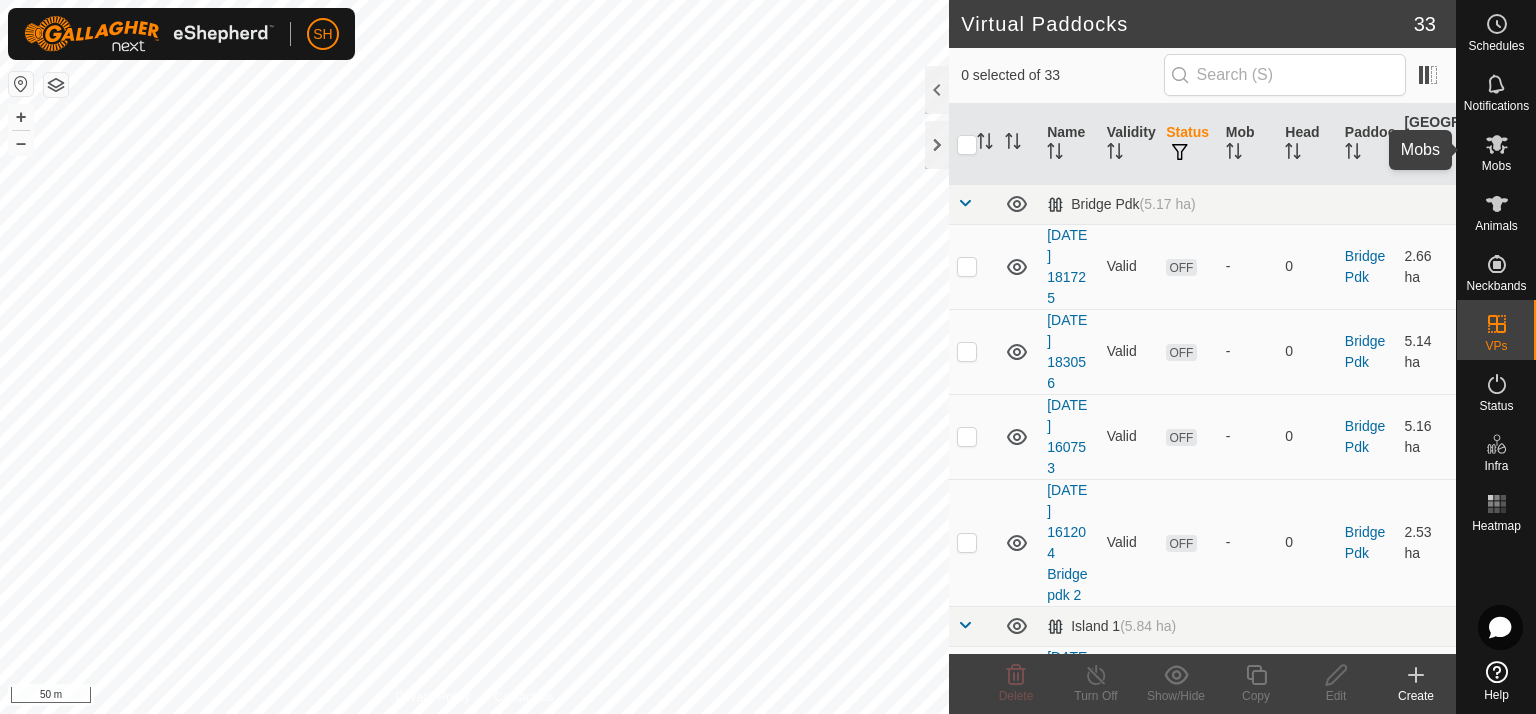 click 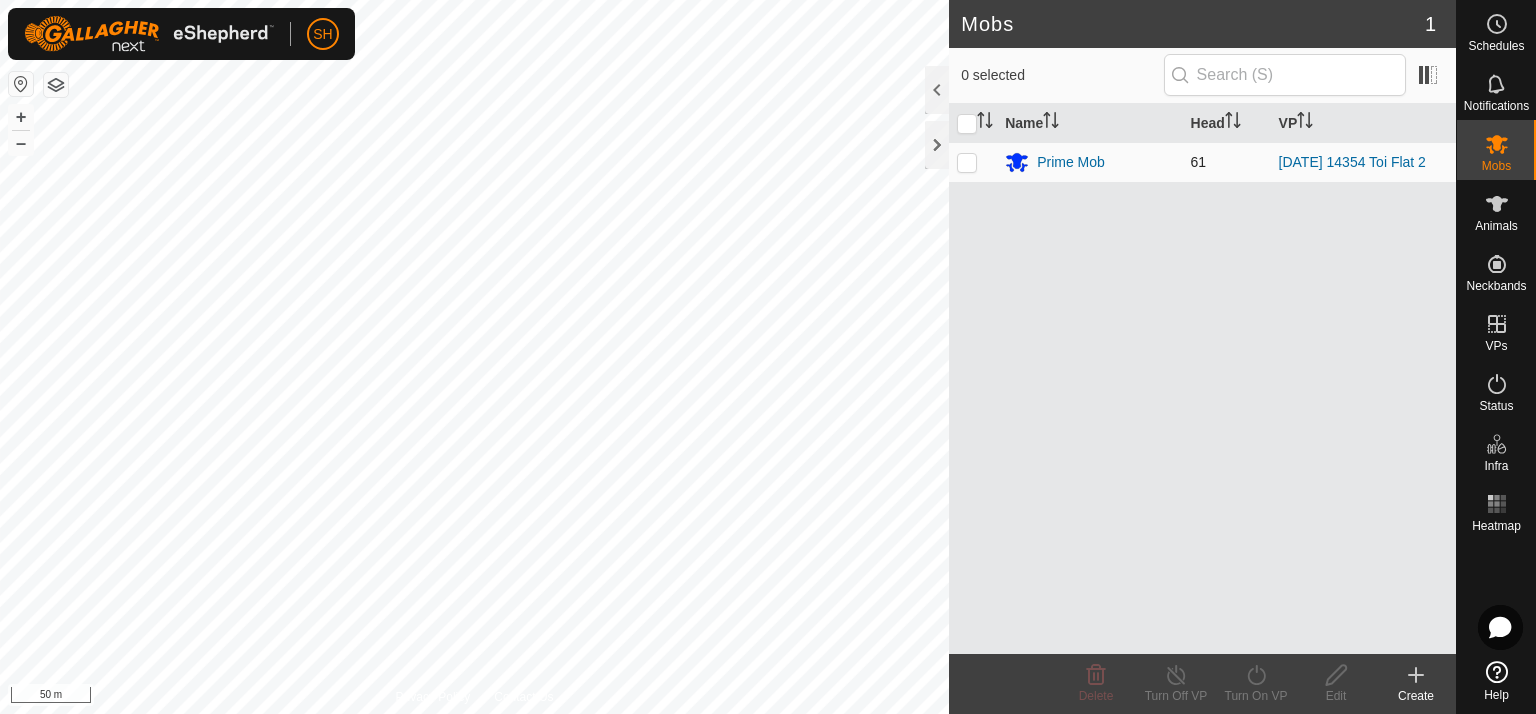 click at bounding box center (967, 162) 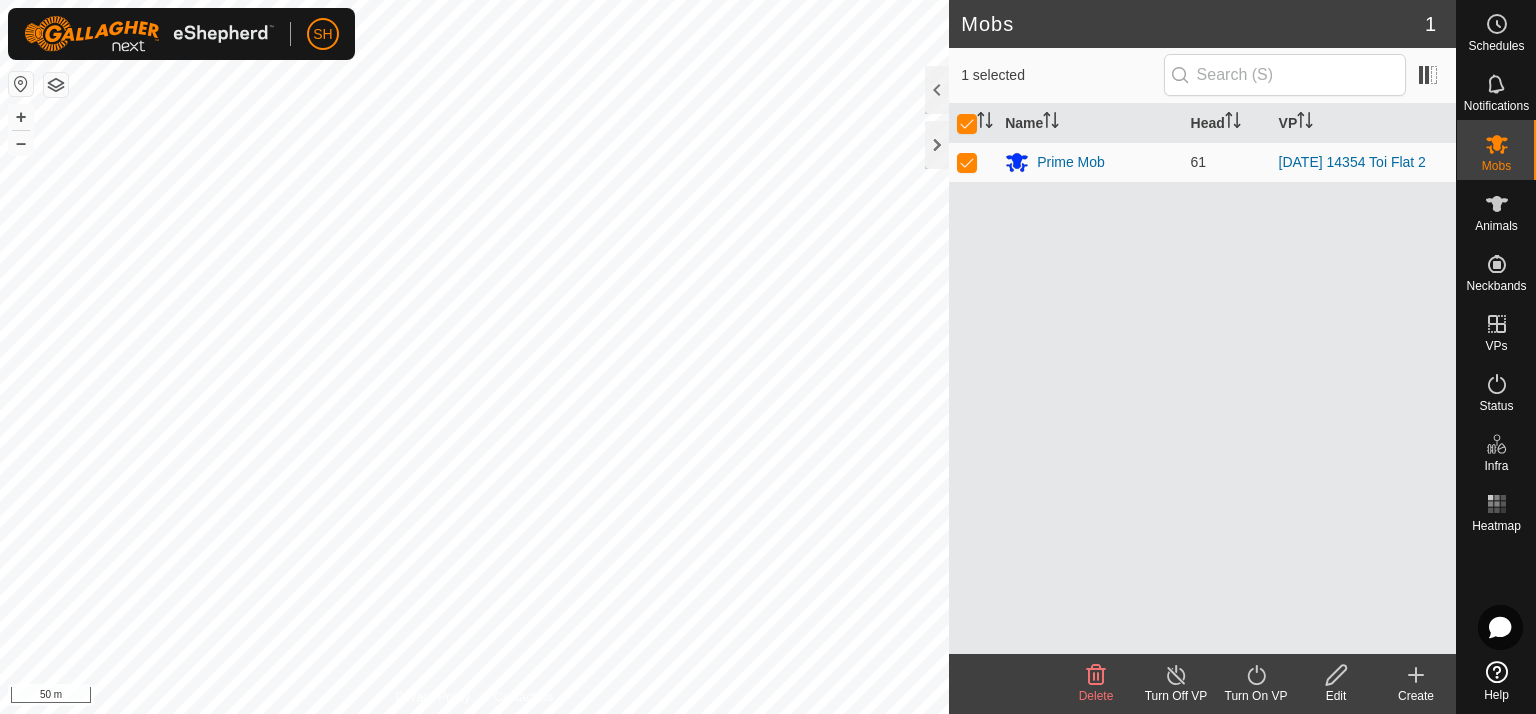click 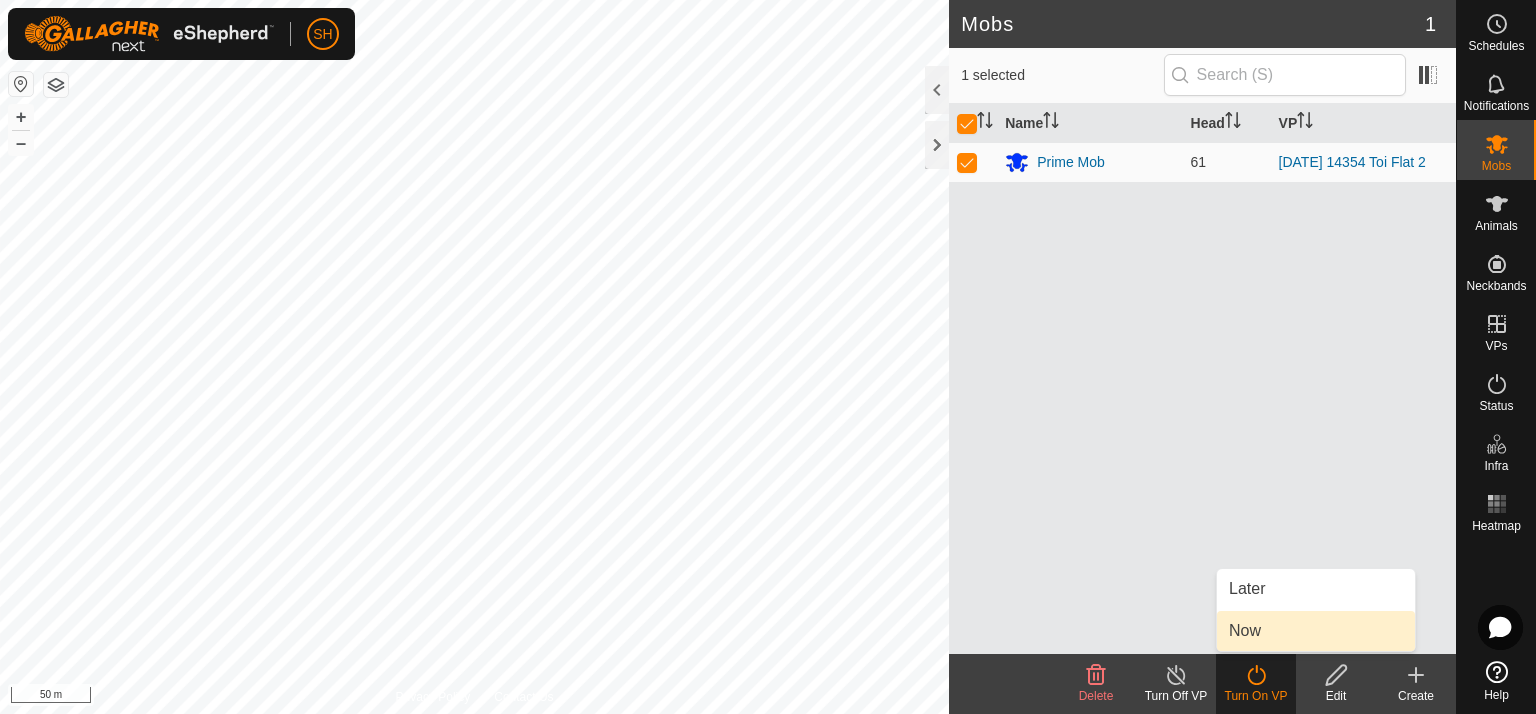click on "Now" at bounding box center [1316, 631] 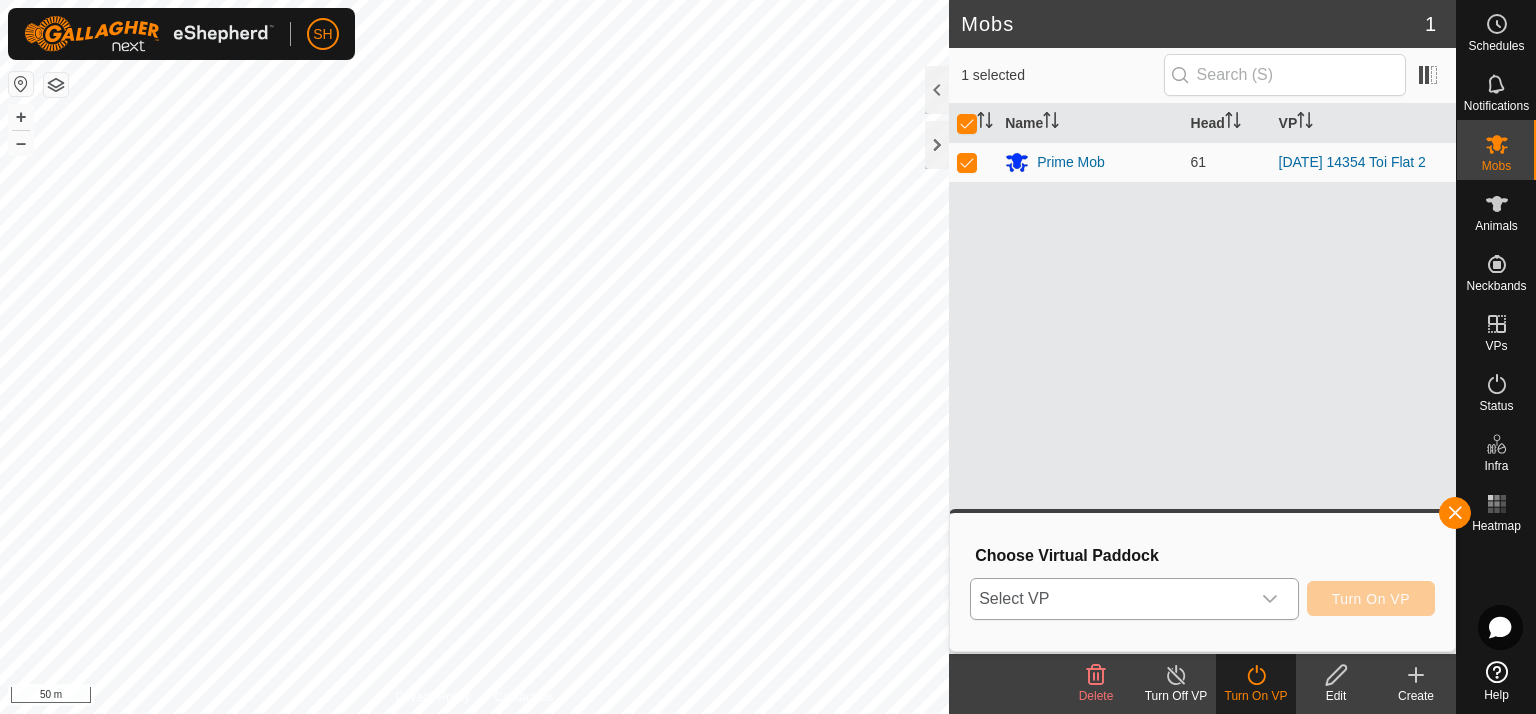 click 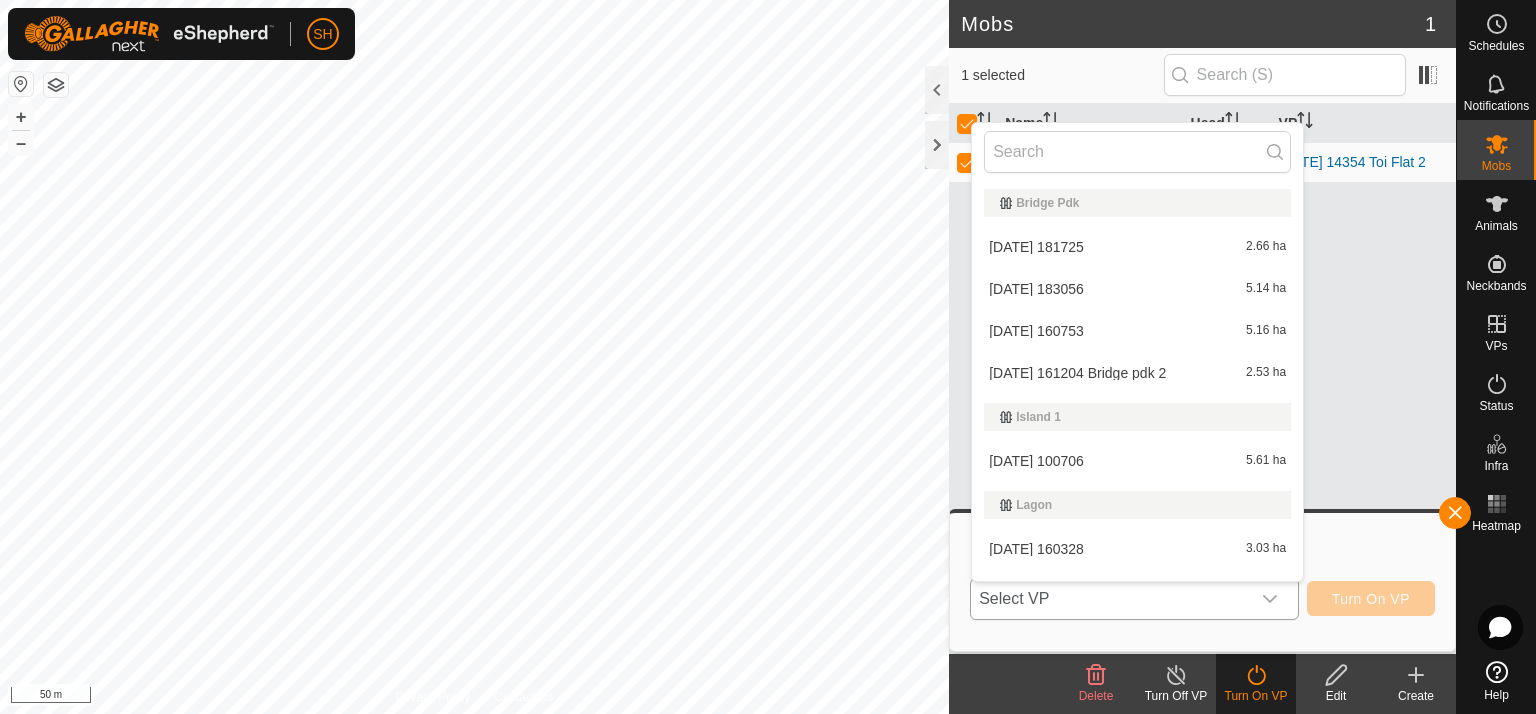 scroll, scrollTop: 30, scrollLeft: 0, axis: vertical 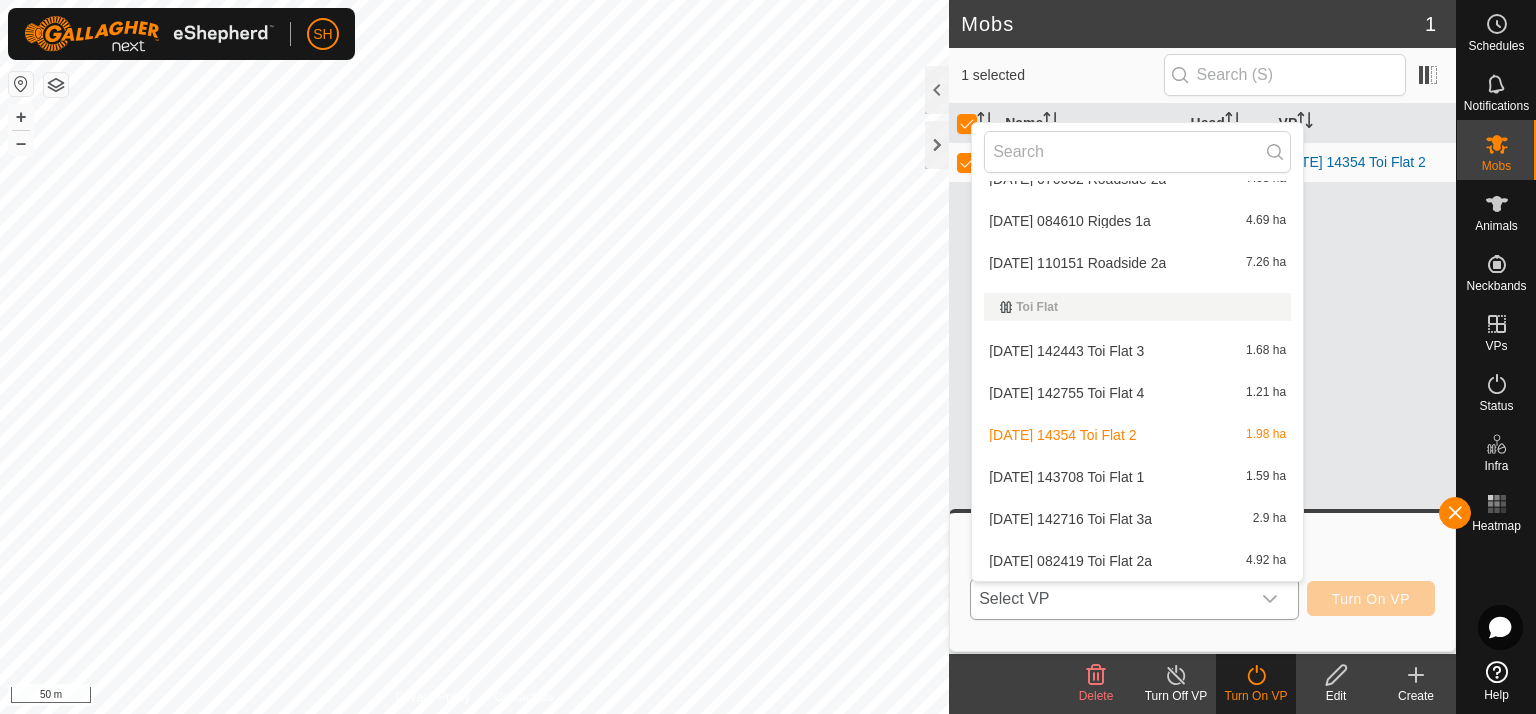 click on "[DATE] 082419 Toi Flat 2a  4.92 ha" at bounding box center [1137, 561] 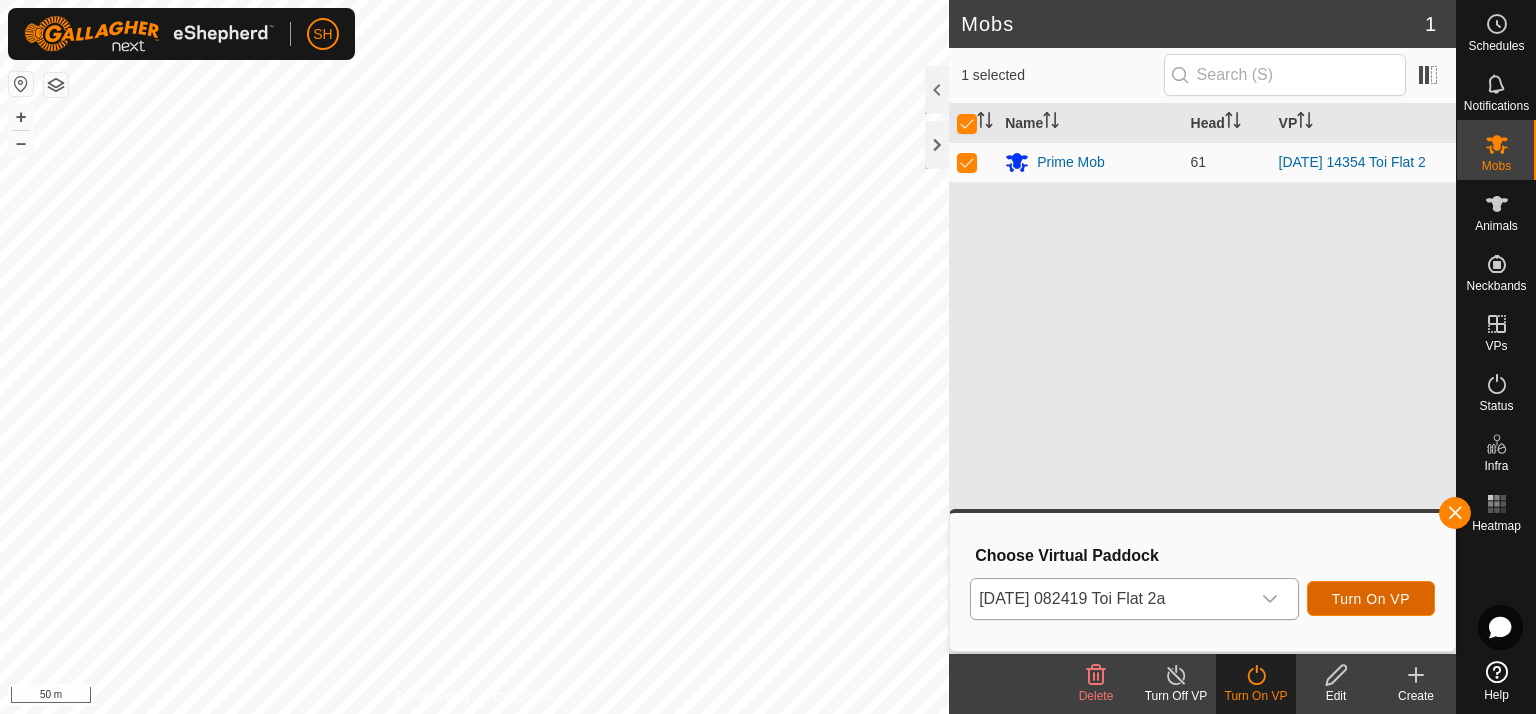 click on "Turn On VP" at bounding box center [1371, 599] 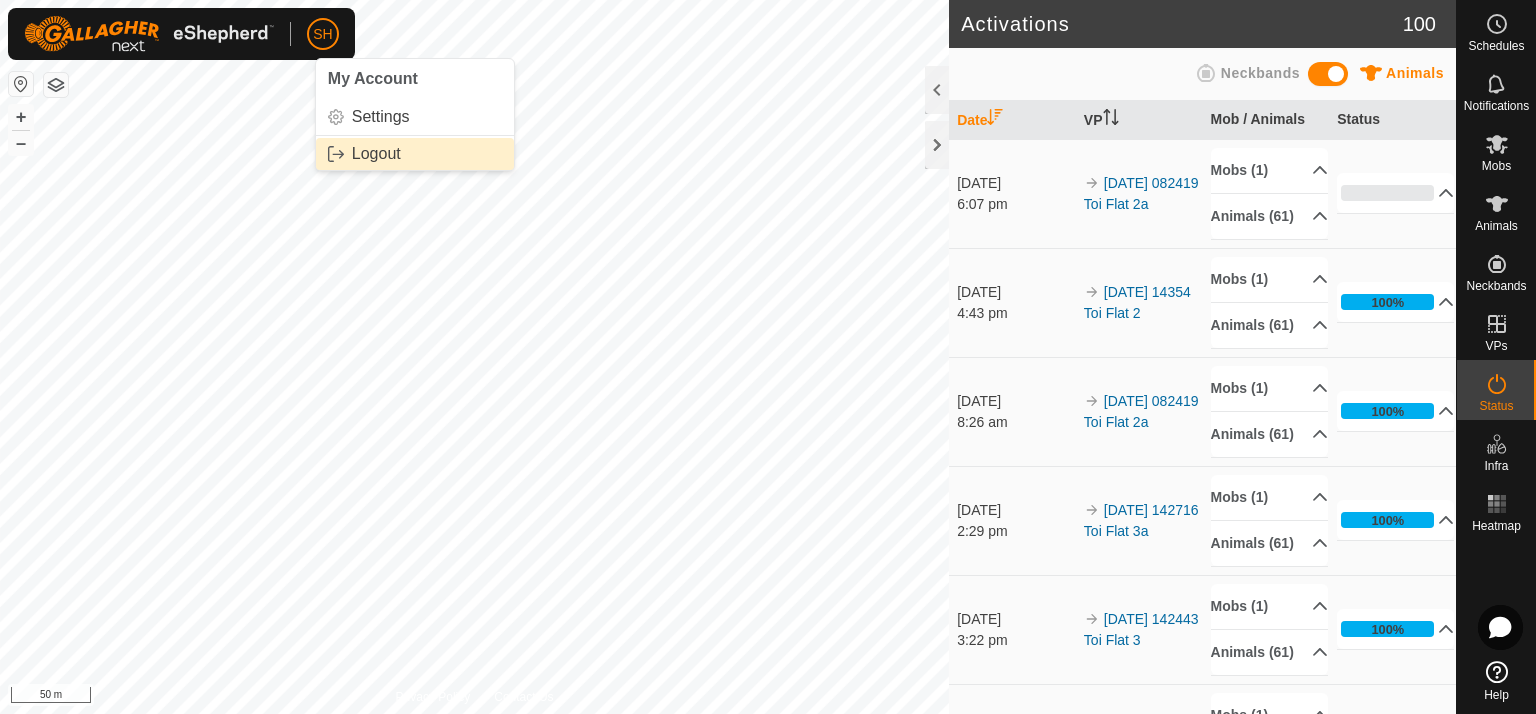 click on "Logout" at bounding box center [415, 154] 